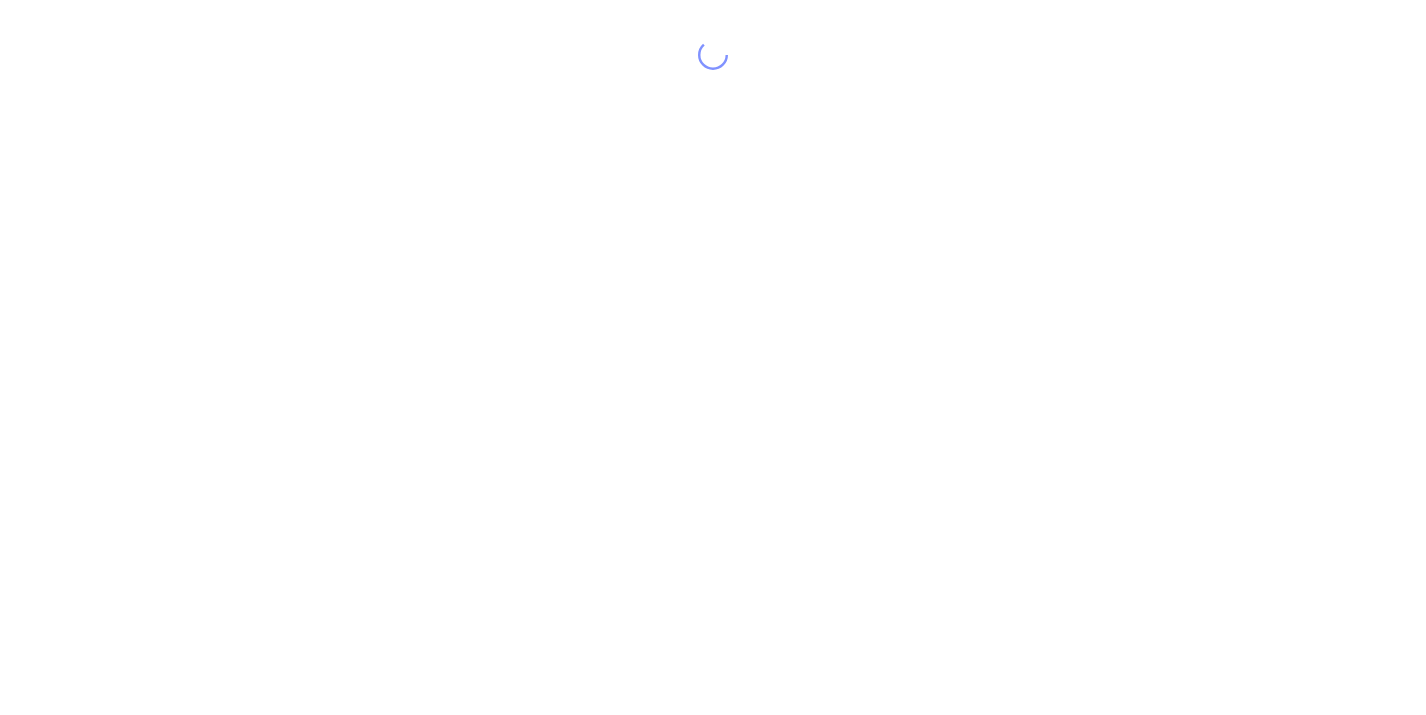 scroll, scrollTop: 0, scrollLeft: 0, axis: both 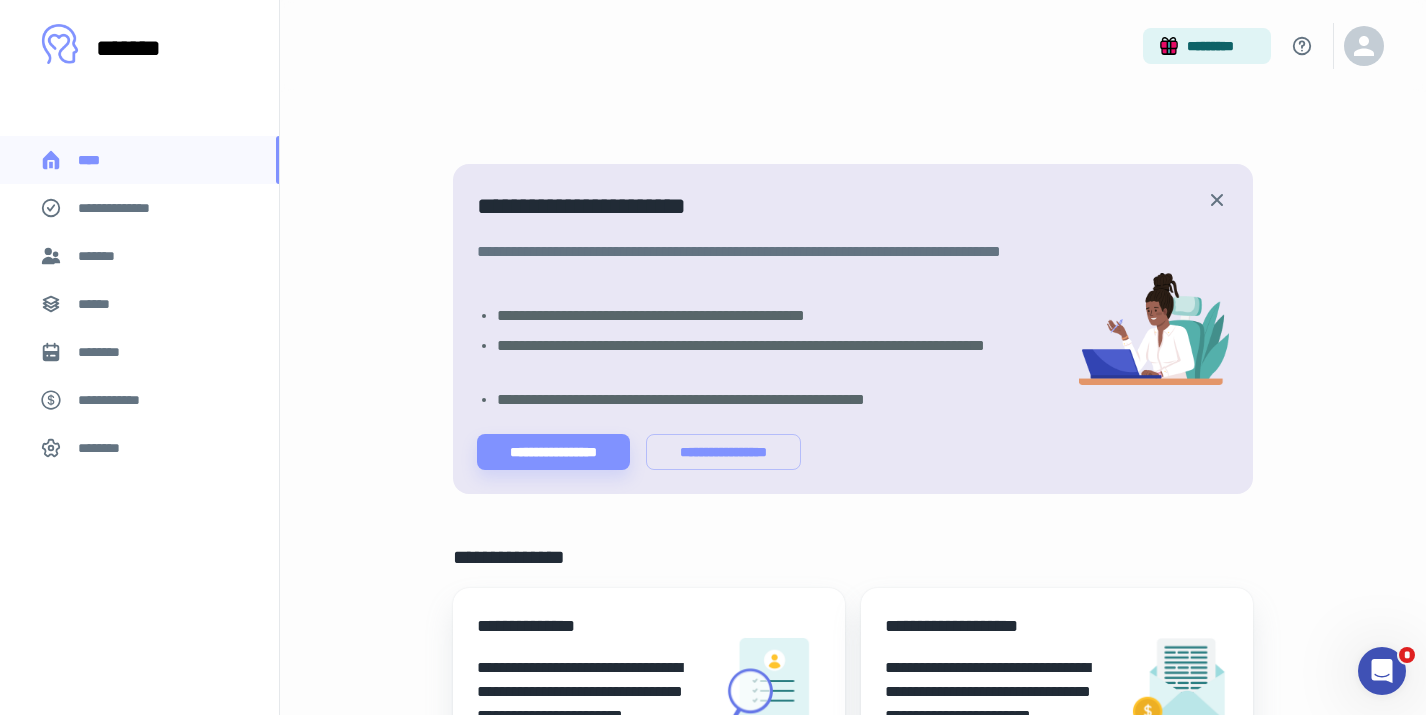 click on "********" at bounding box center [105, 448] 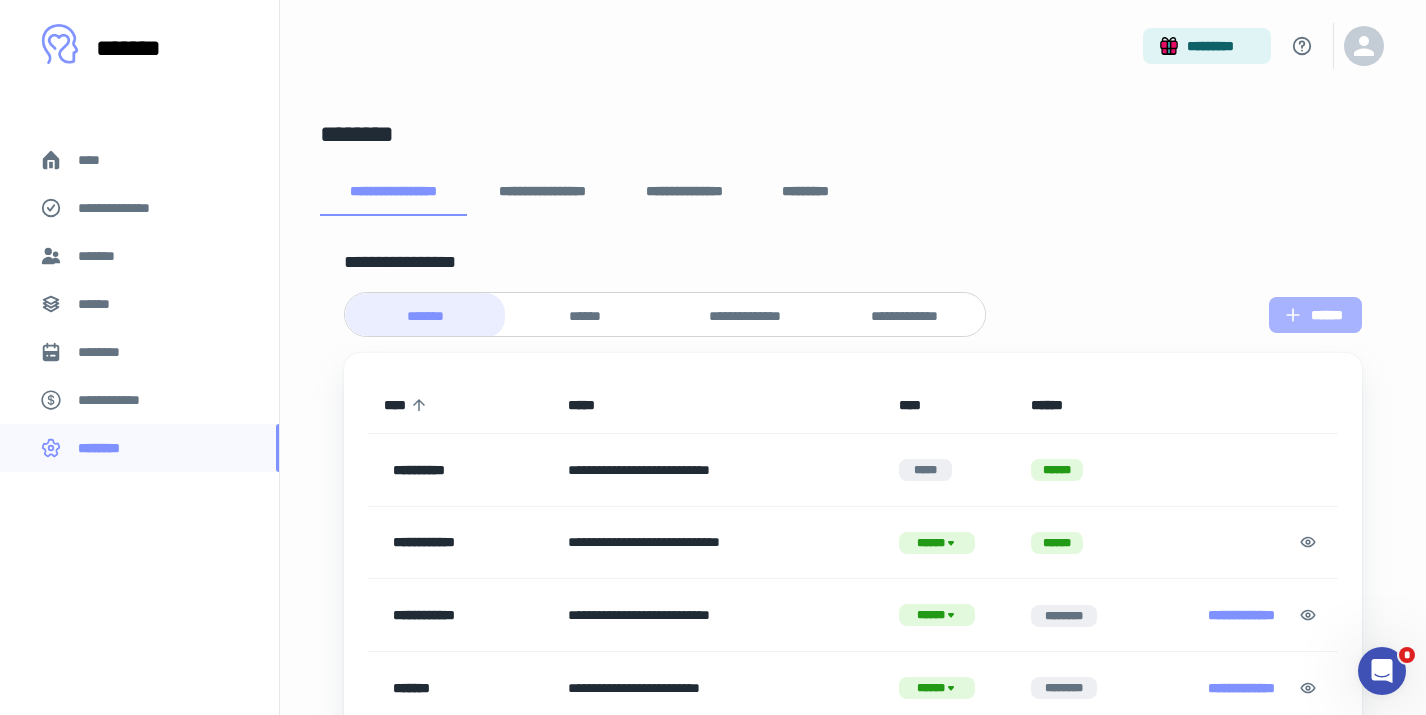 click on "******" at bounding box center (1315, 315) 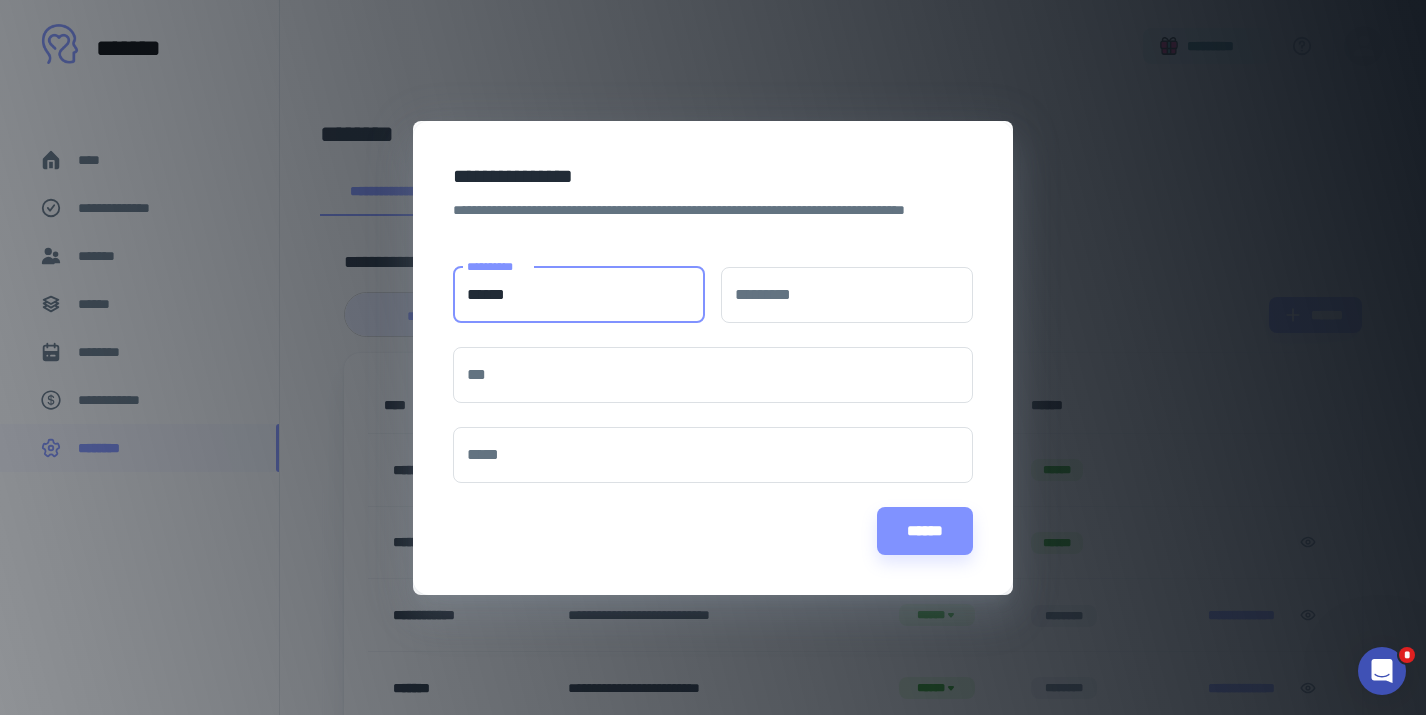 type on "******" 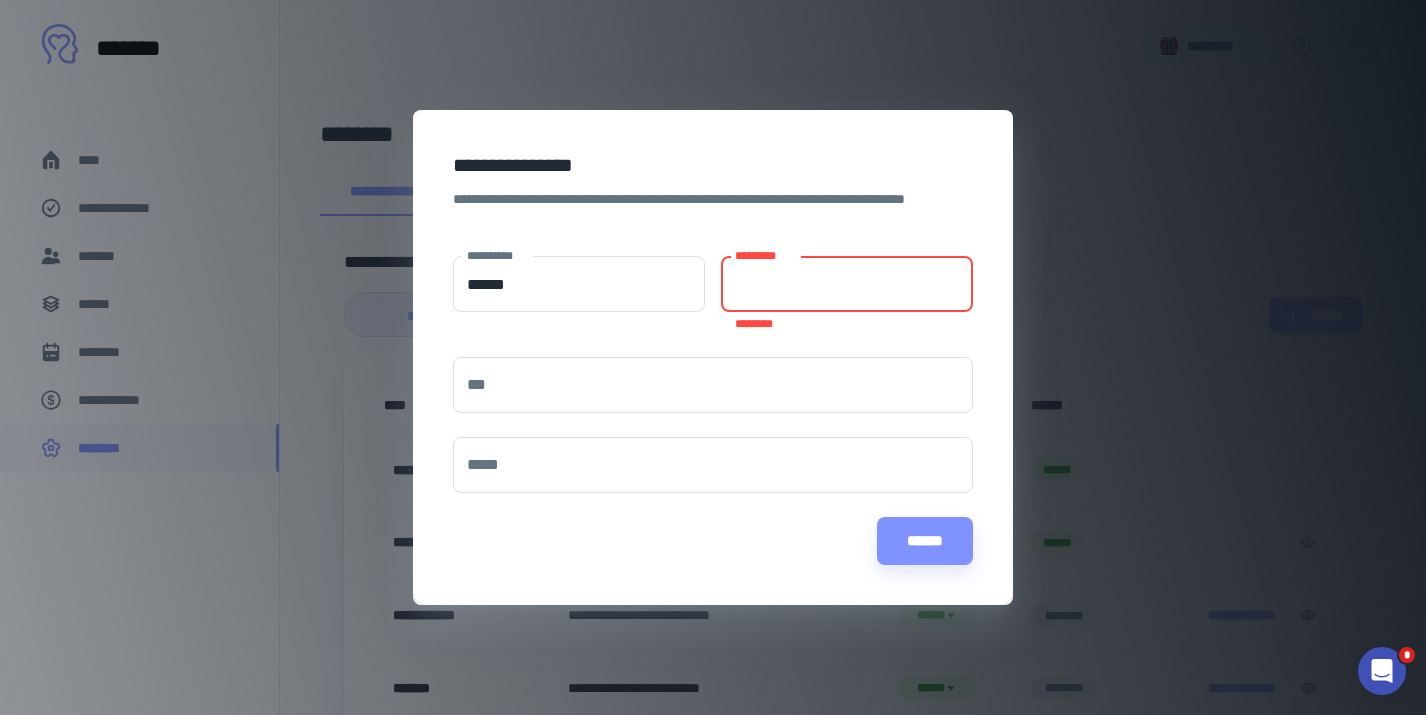 click on "*********" at bounding box center [847, 284] 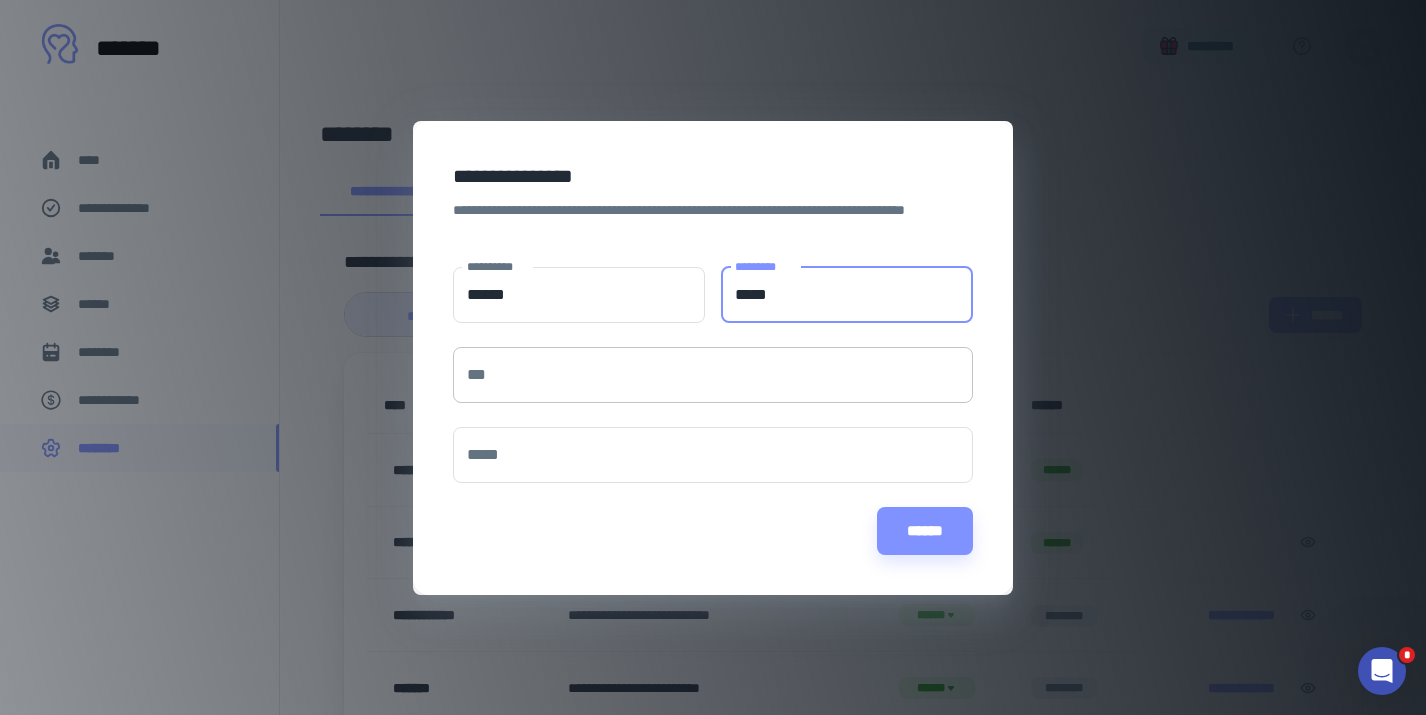 type on "*****" 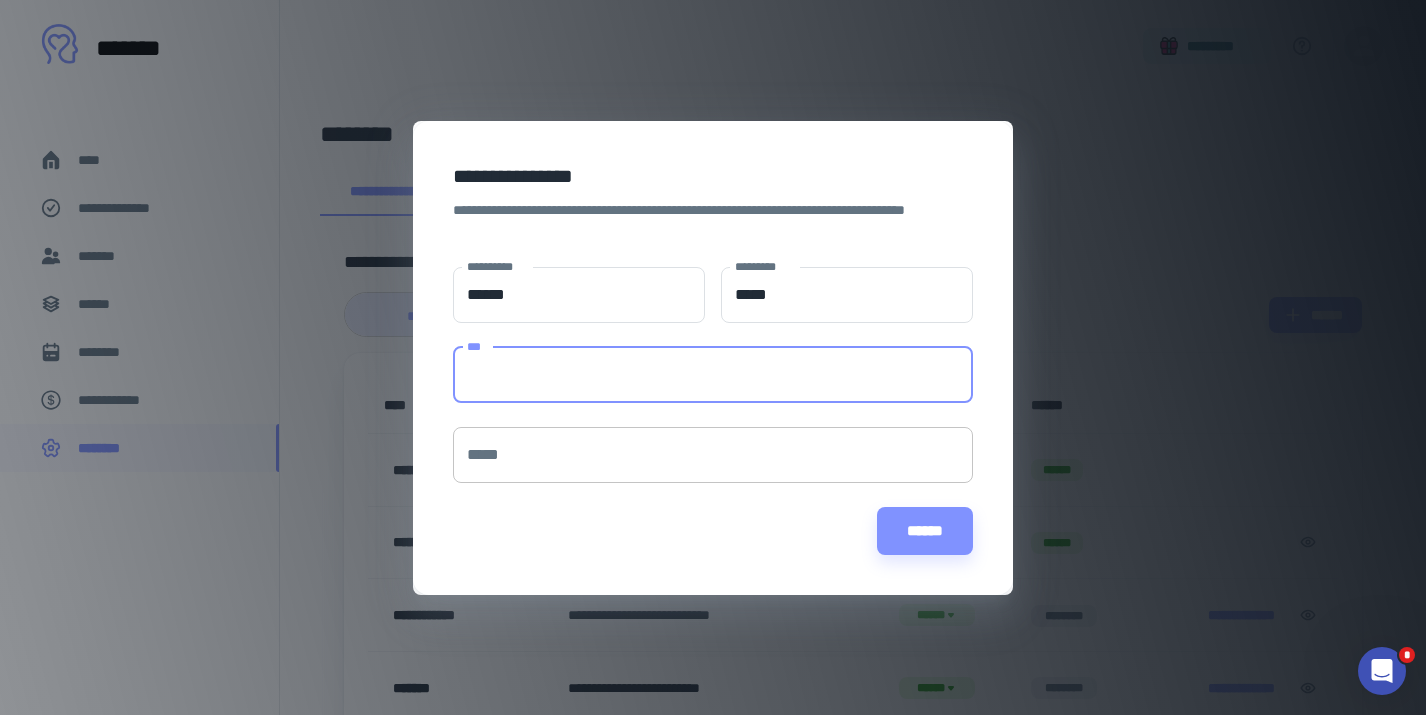paste on "**********" 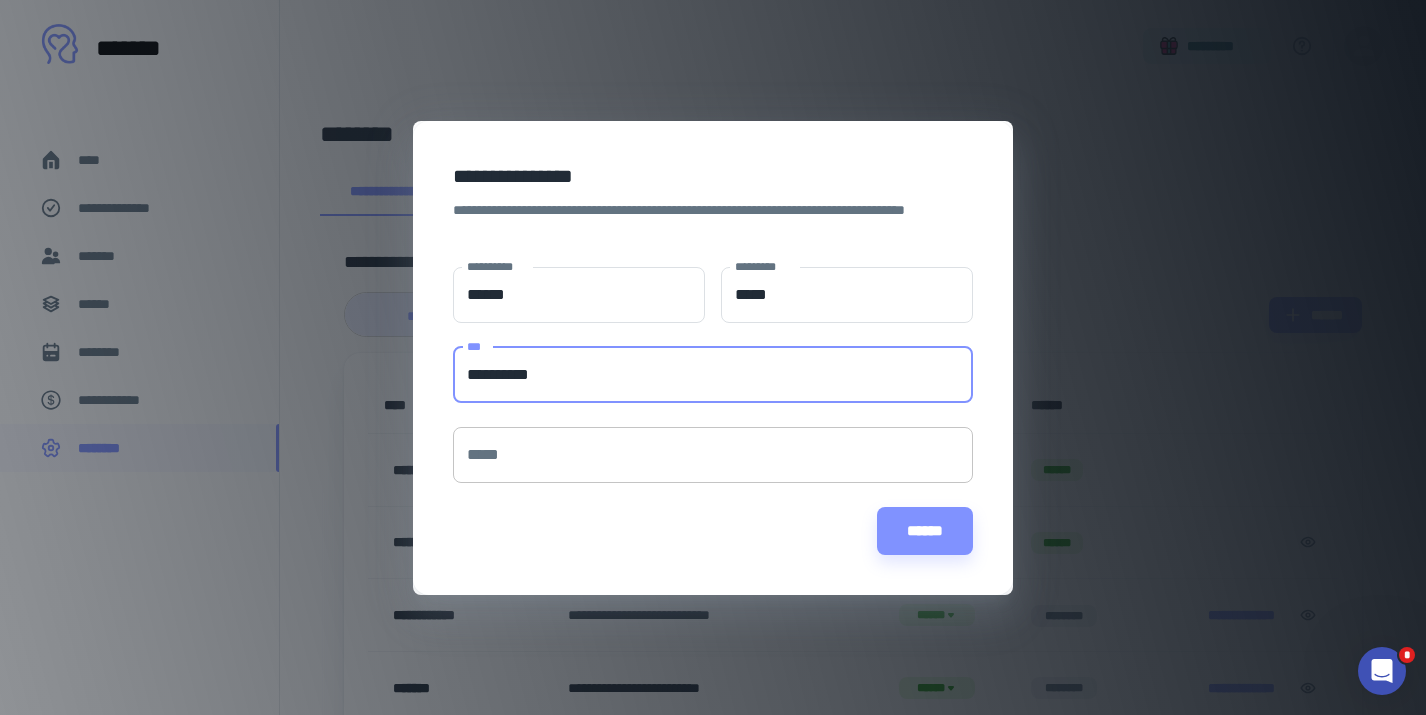 type on "**********" 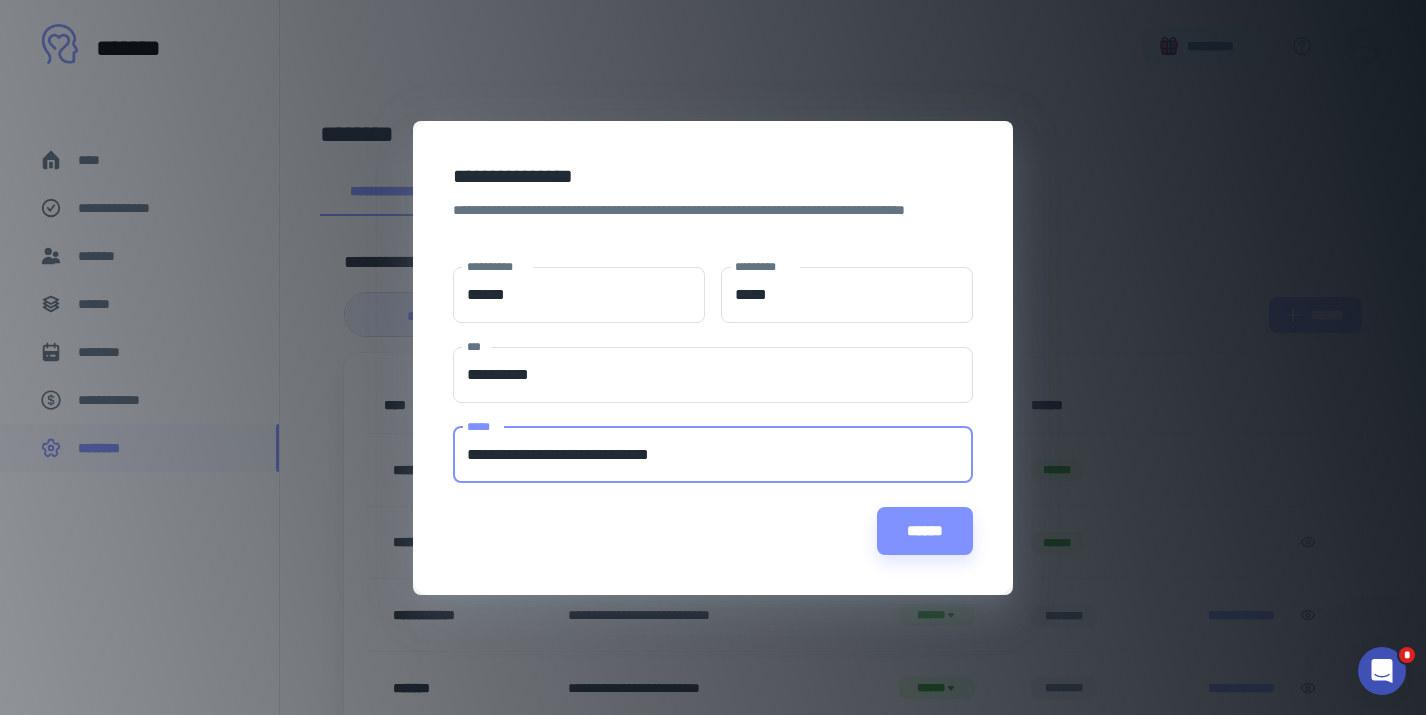 type on "**********" 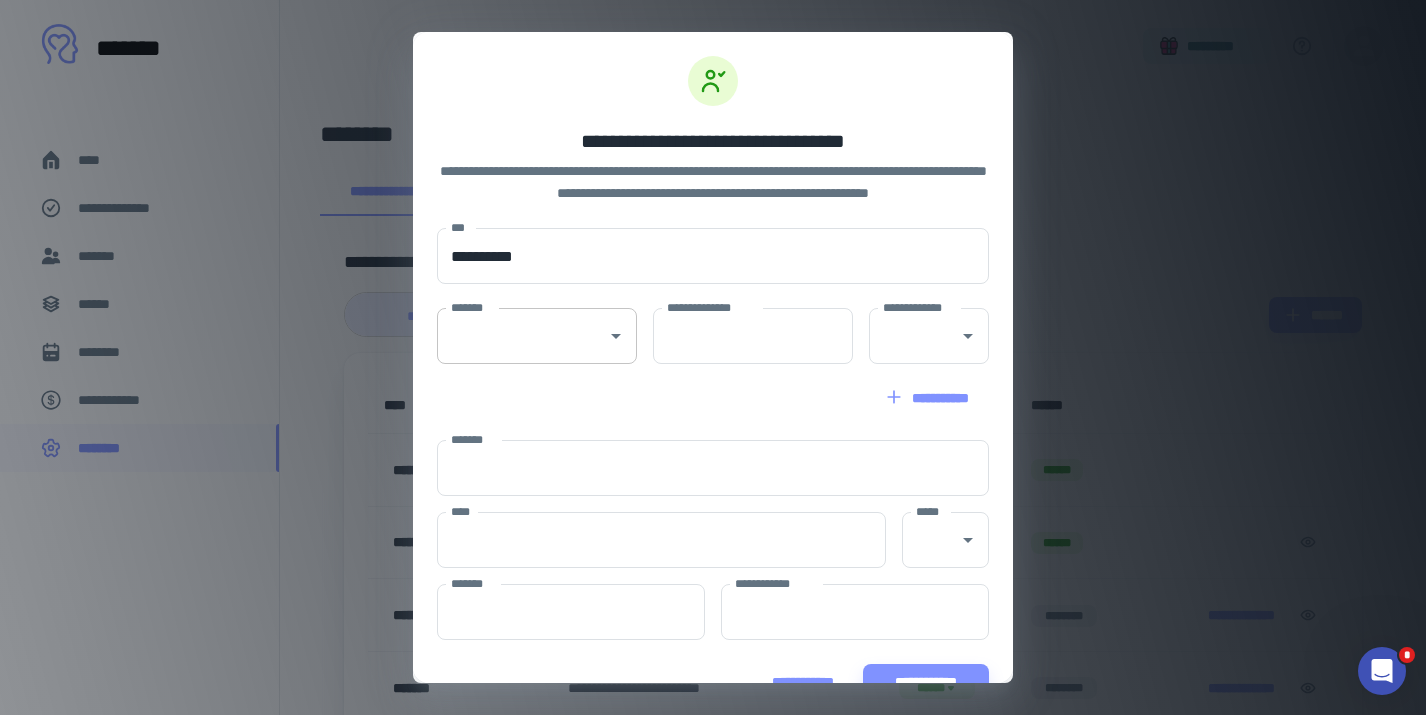 click on "*******" at bounding box center (522, 336) 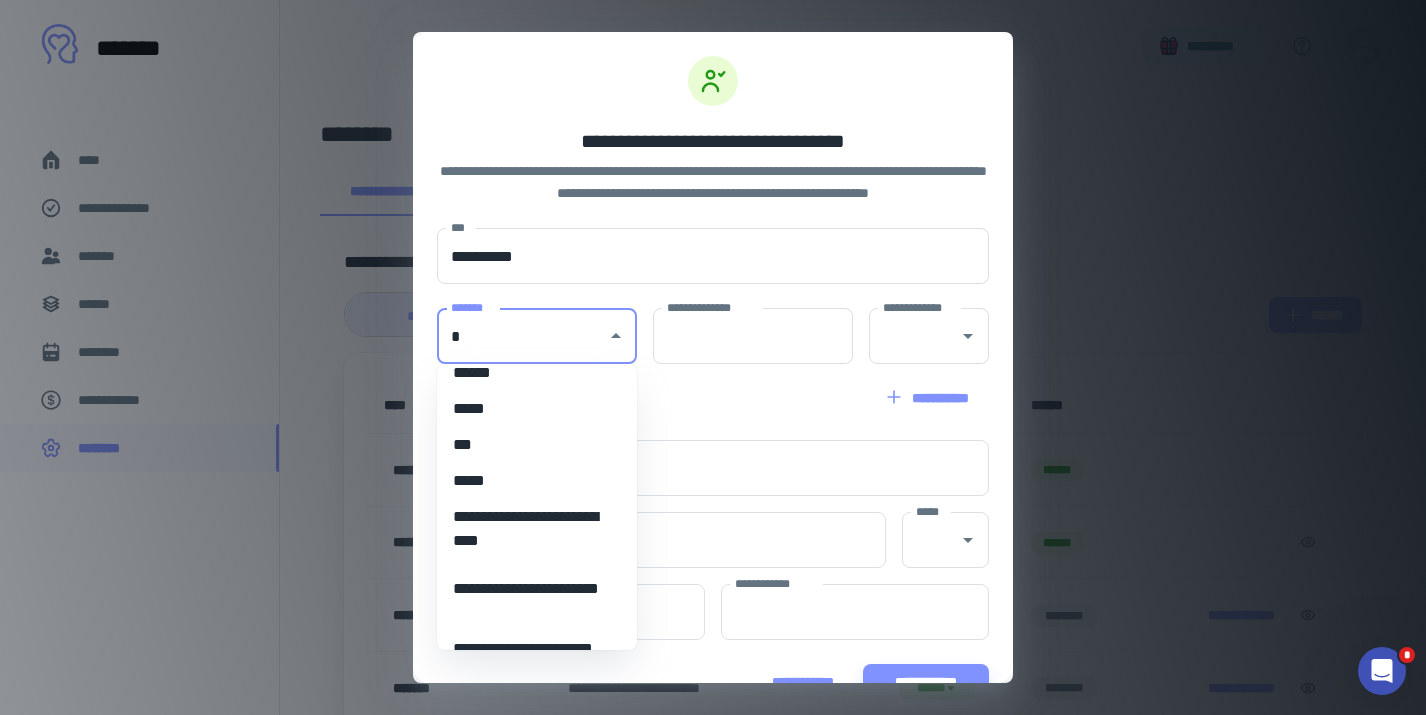 scroll, scrollTop: 8, scrollLeft: 0, axis: vertical 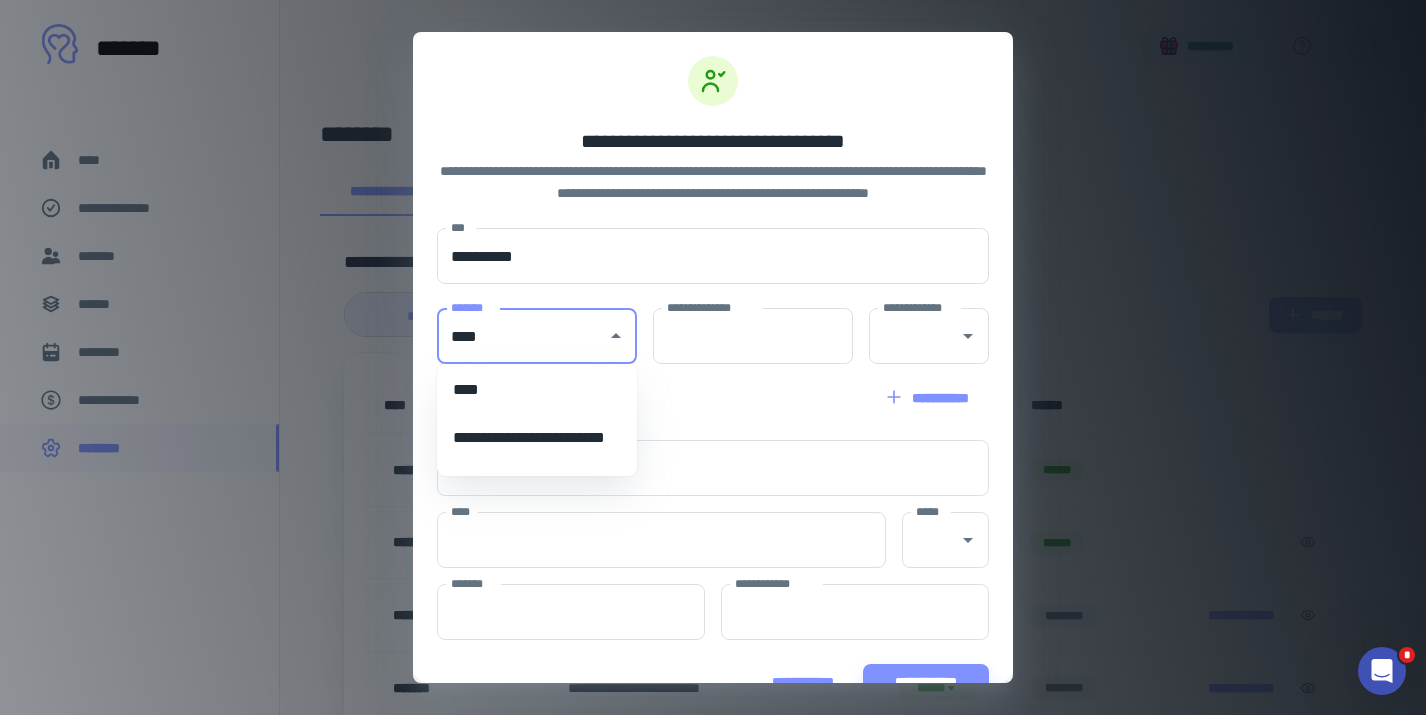 click on "**********" at bounding box center [537, 438] 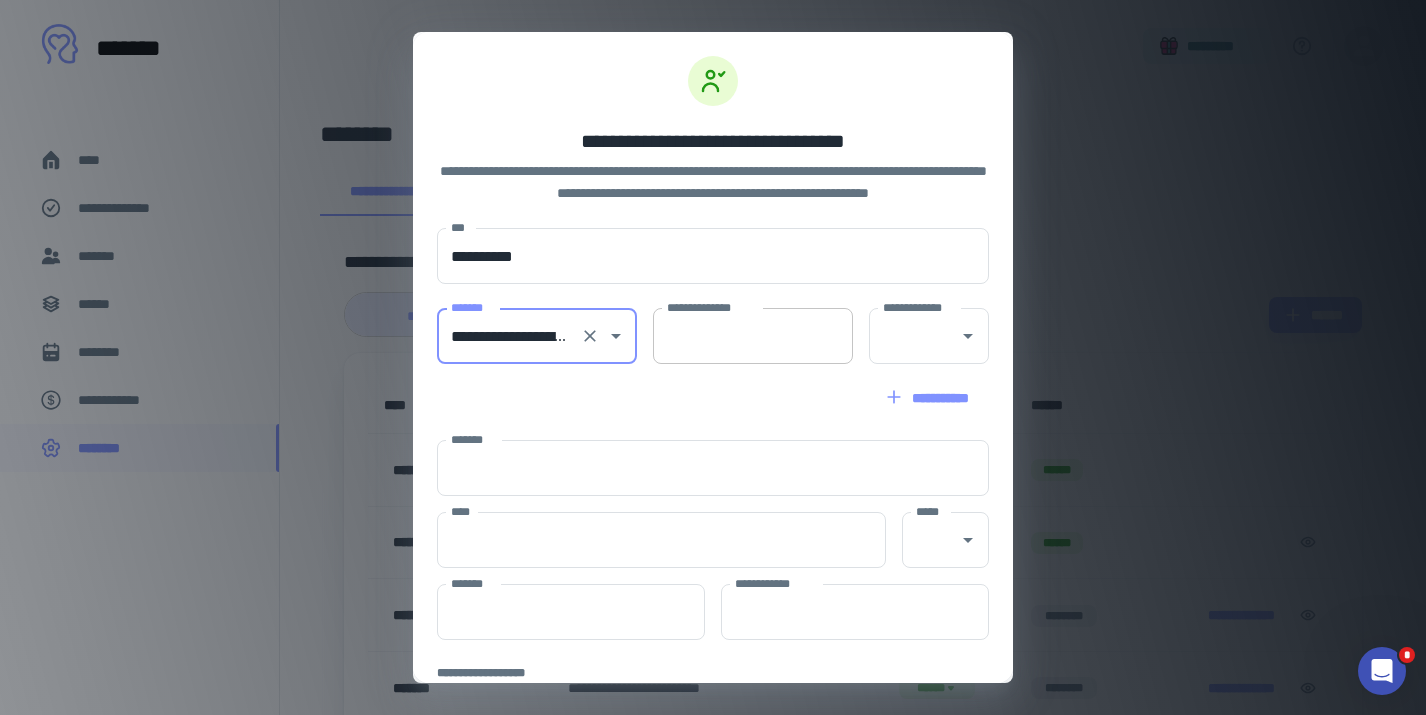 click on "**********" at bounding box center [753, 336] 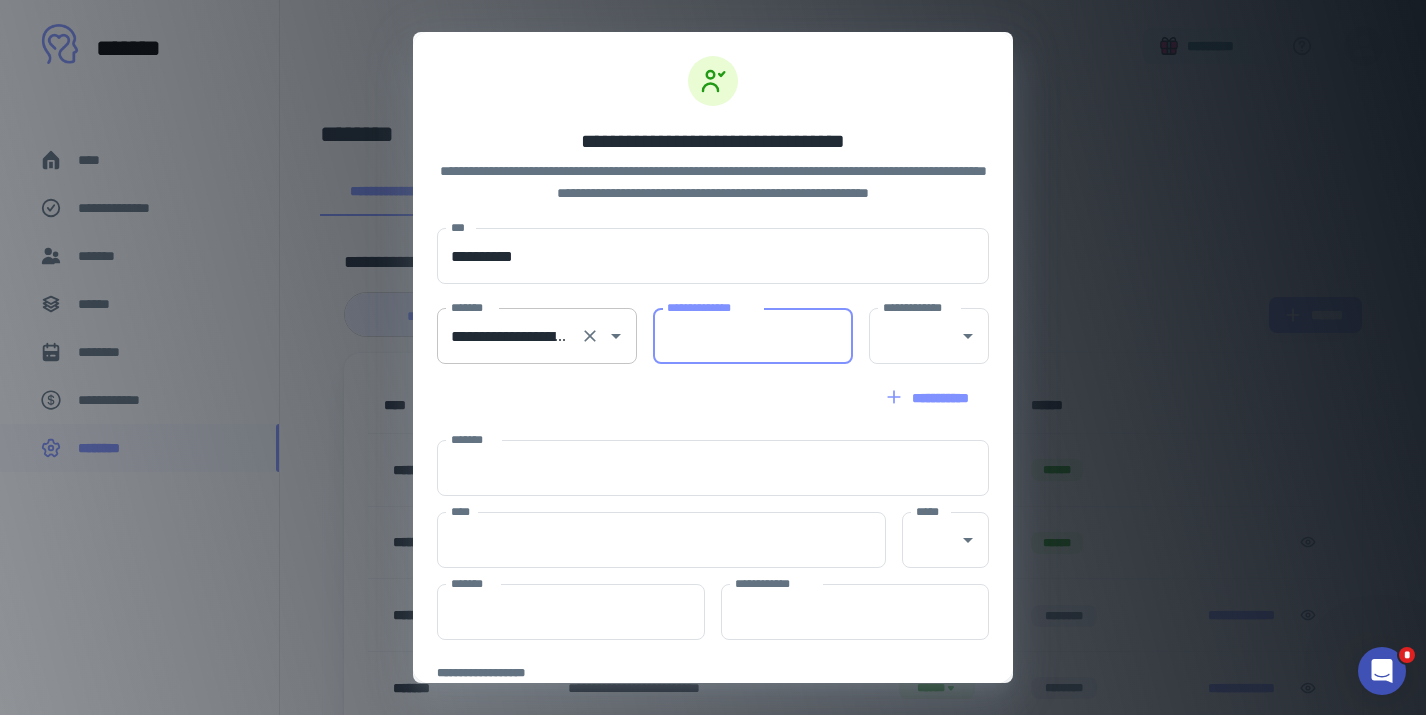 paste on "**********" 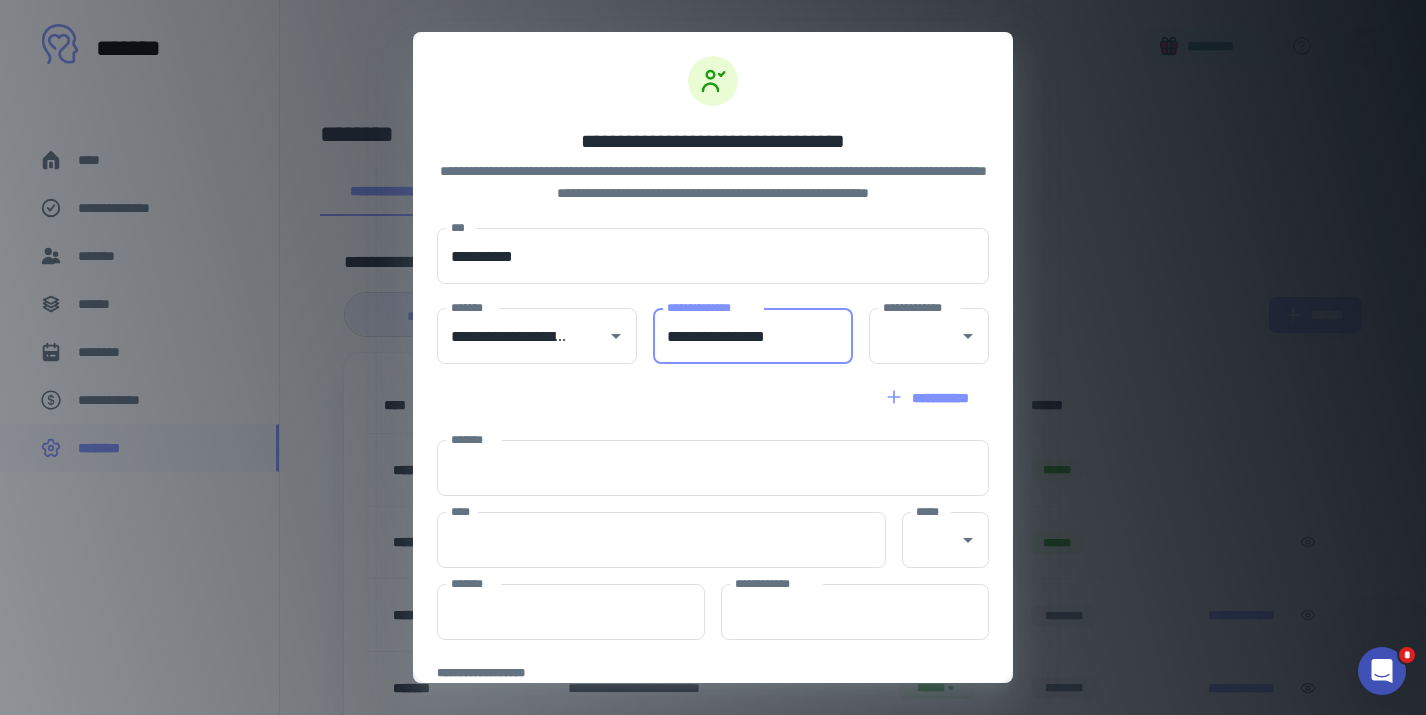 click on "**********" at bounding box center [753, 336] 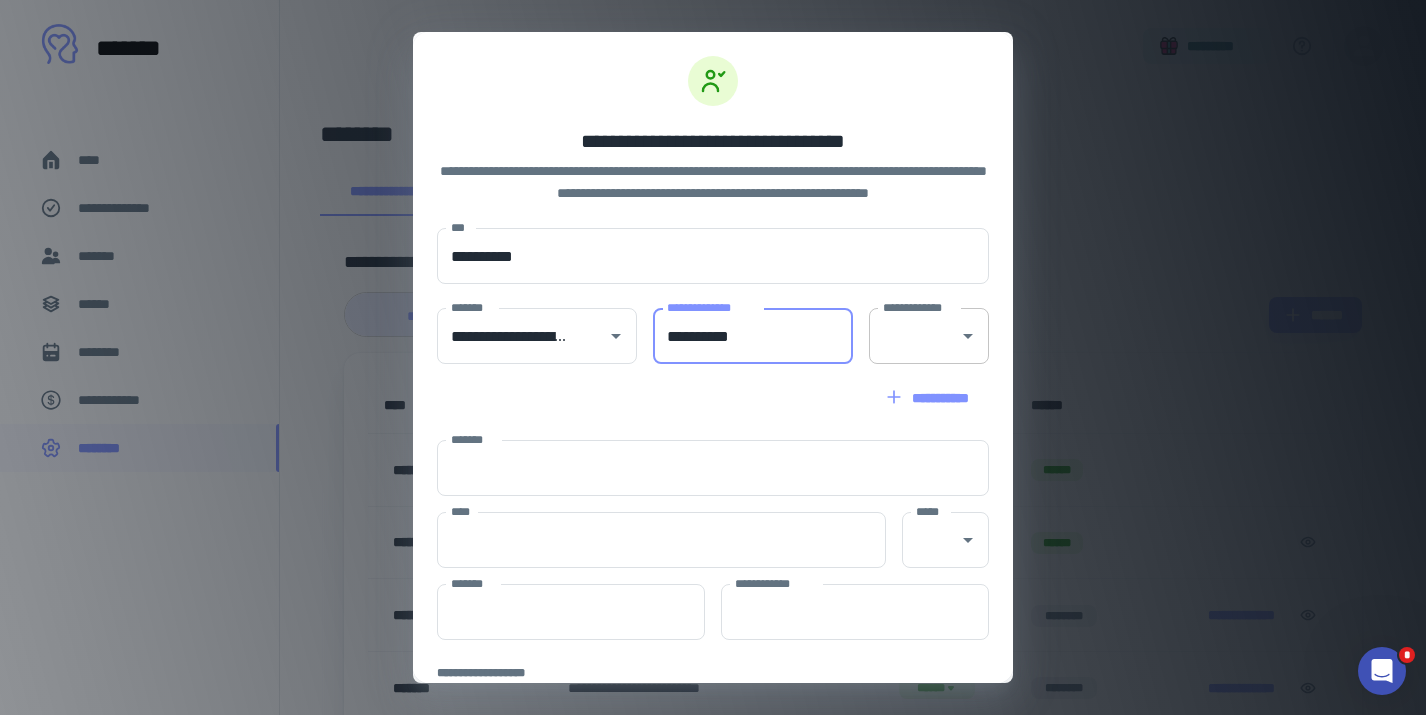type on "**********" 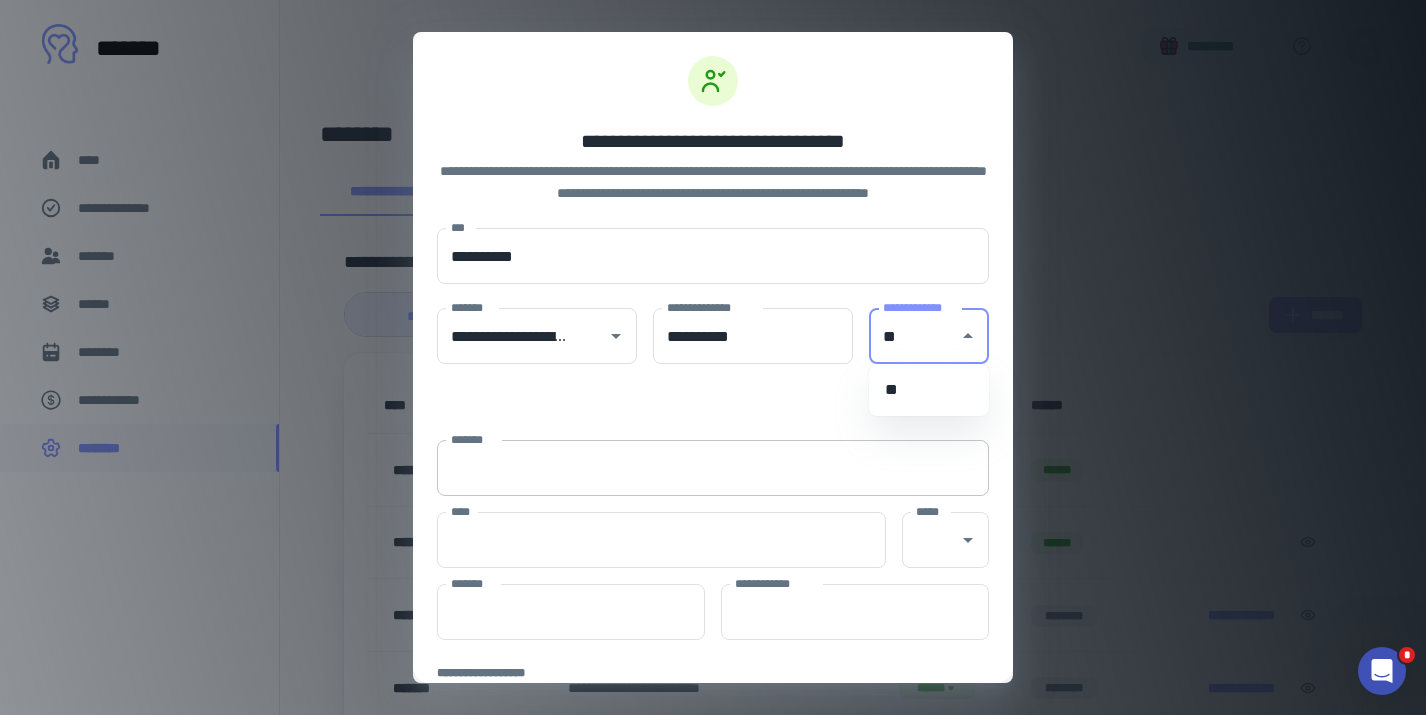 type on "**" 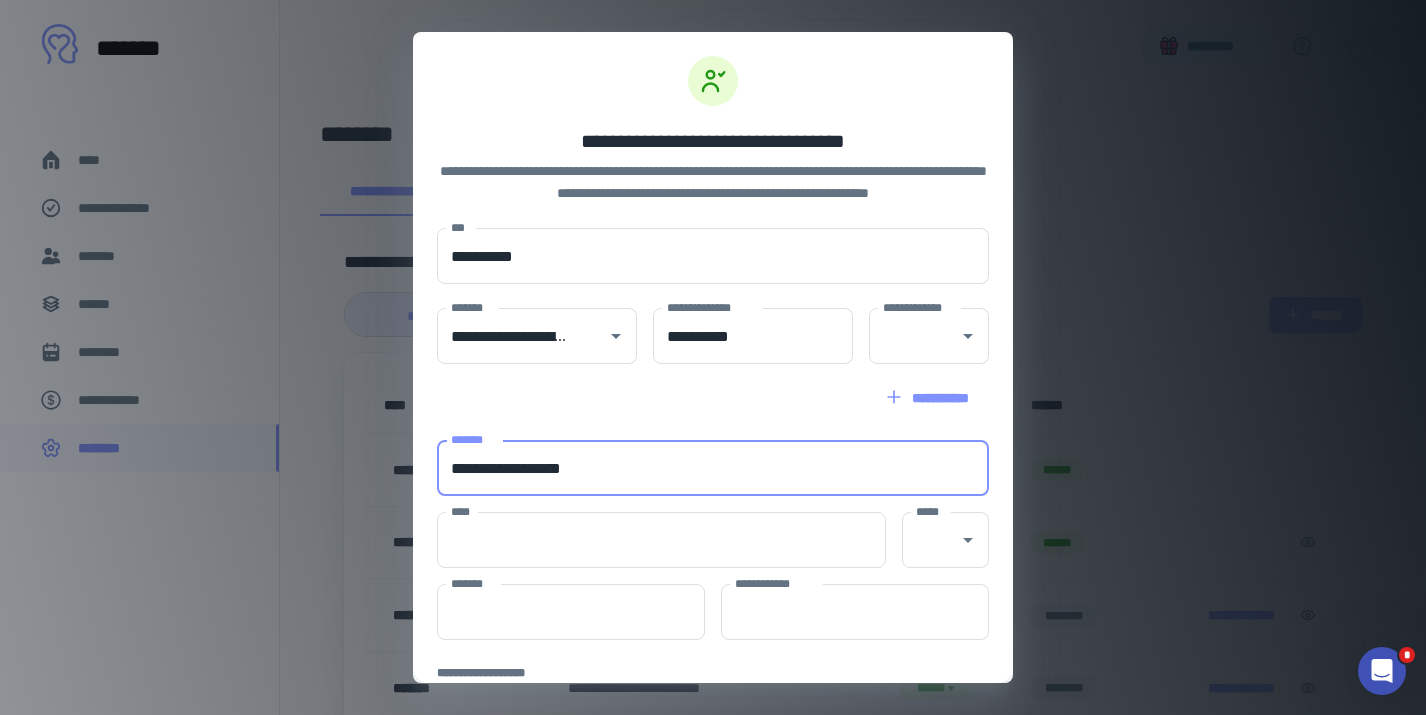 type on "**********" 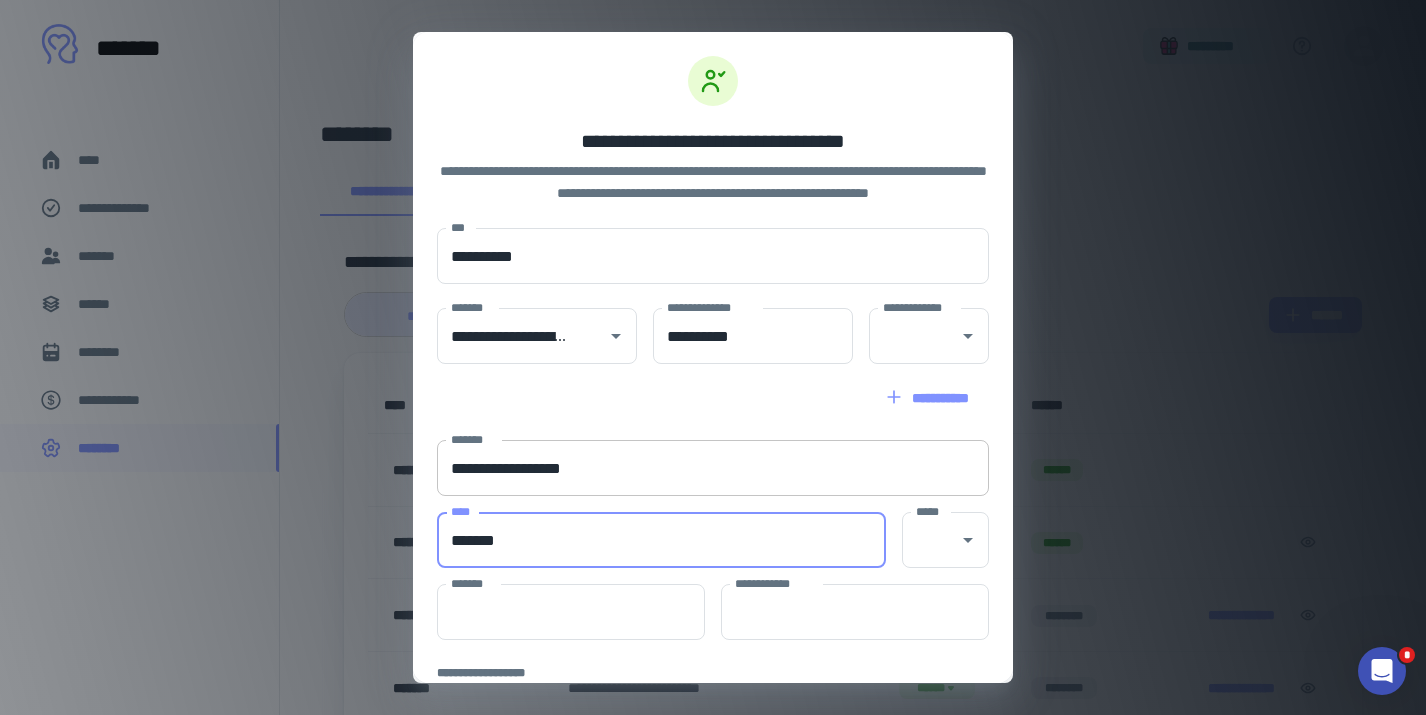 type on "*******" 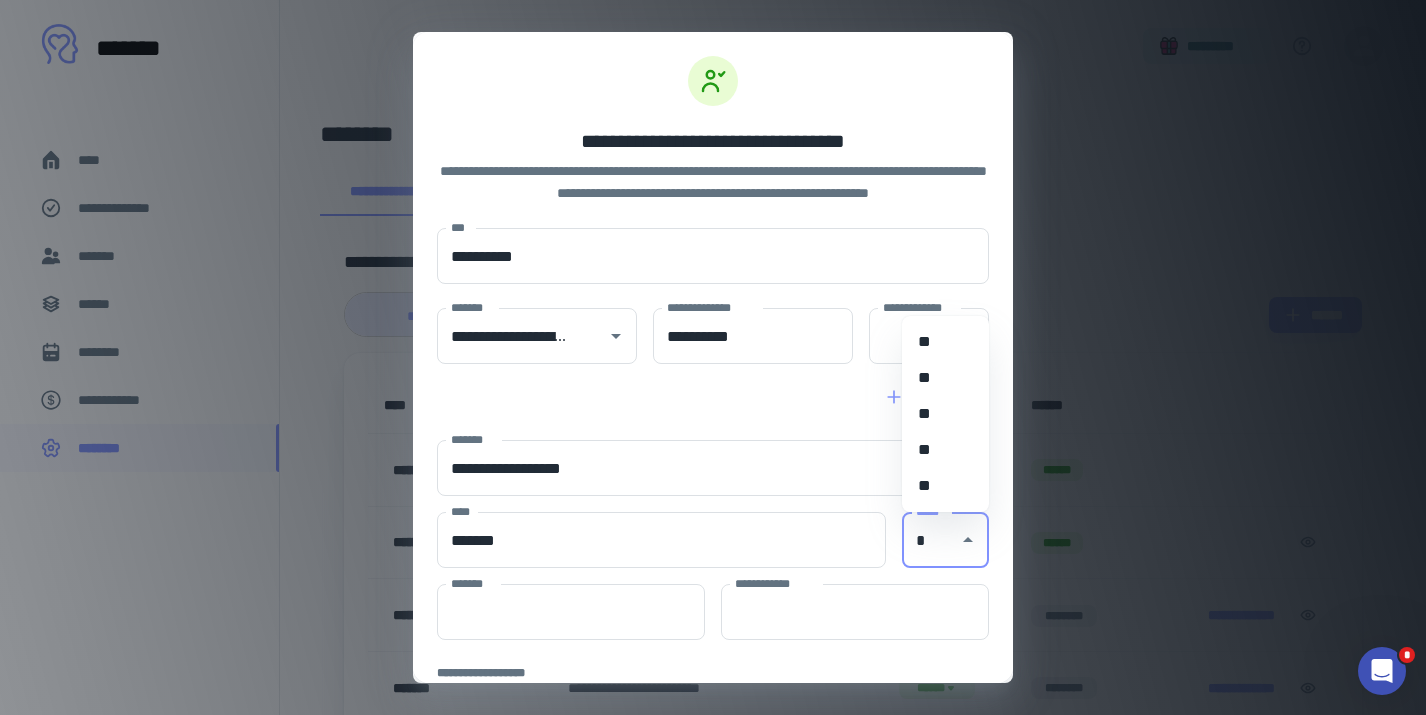 click on "**" at bounding box center [945, 378] 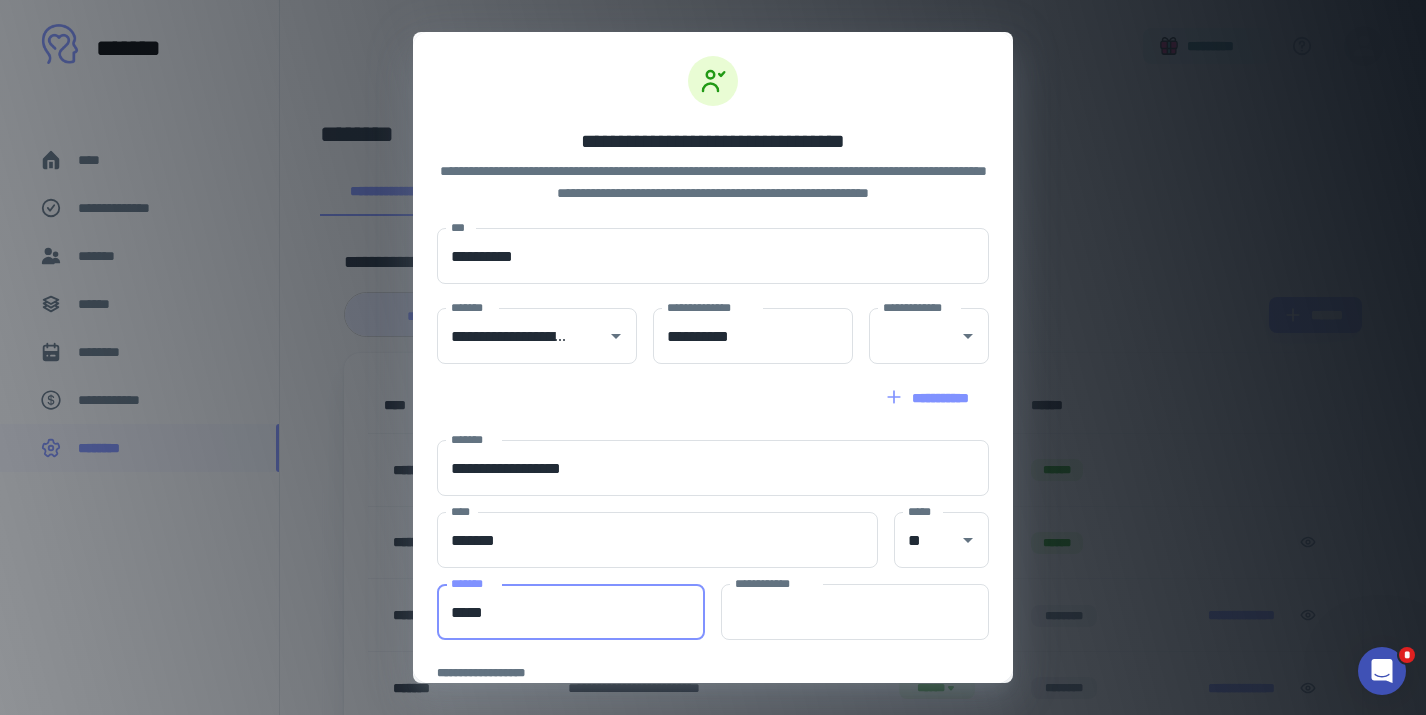 type on "*****" 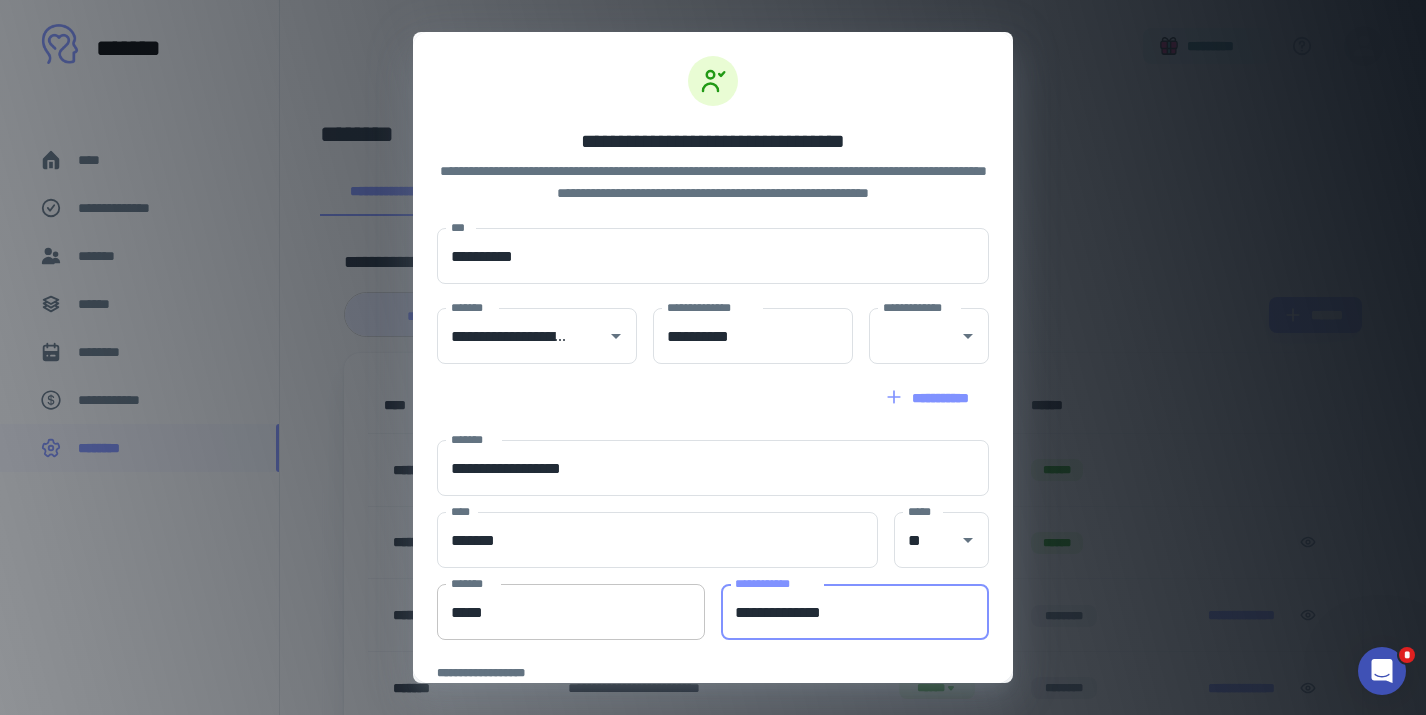 type on "**********" 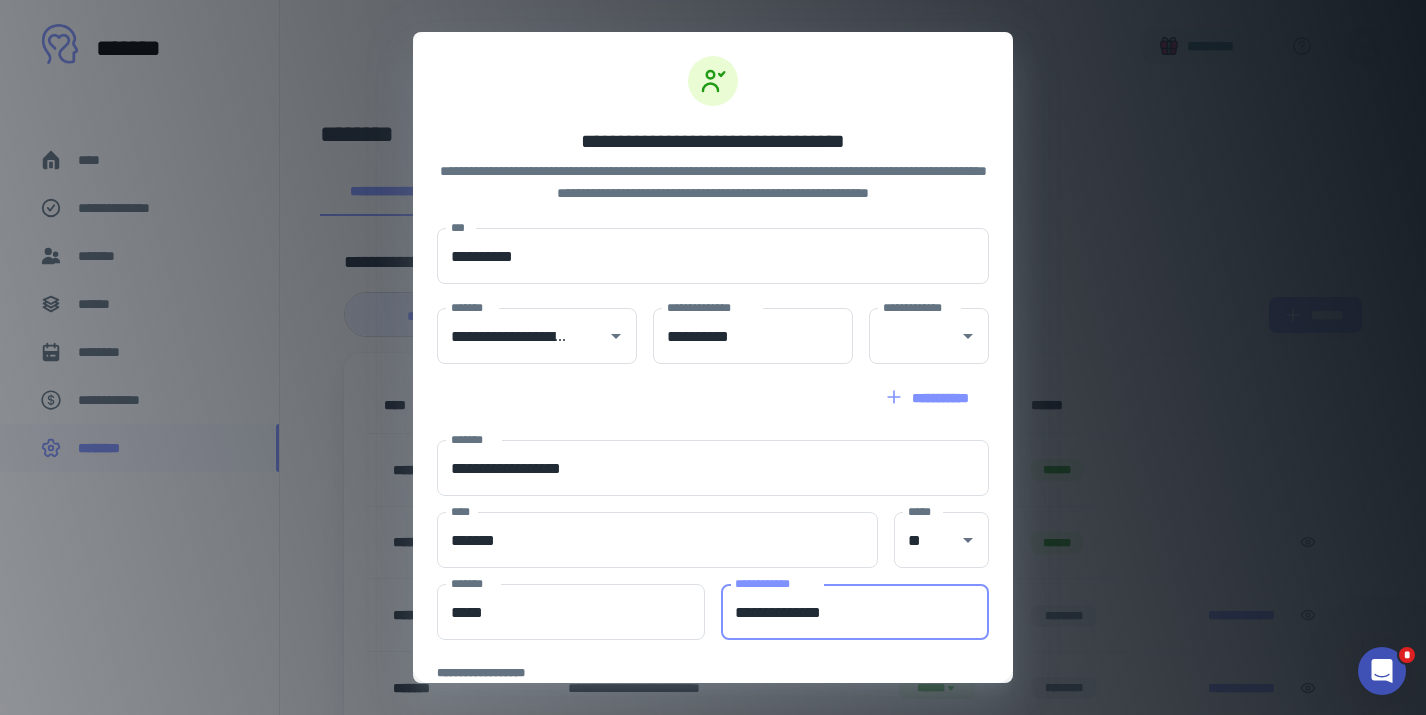 click on "**********" at bounding box center [713, 673] 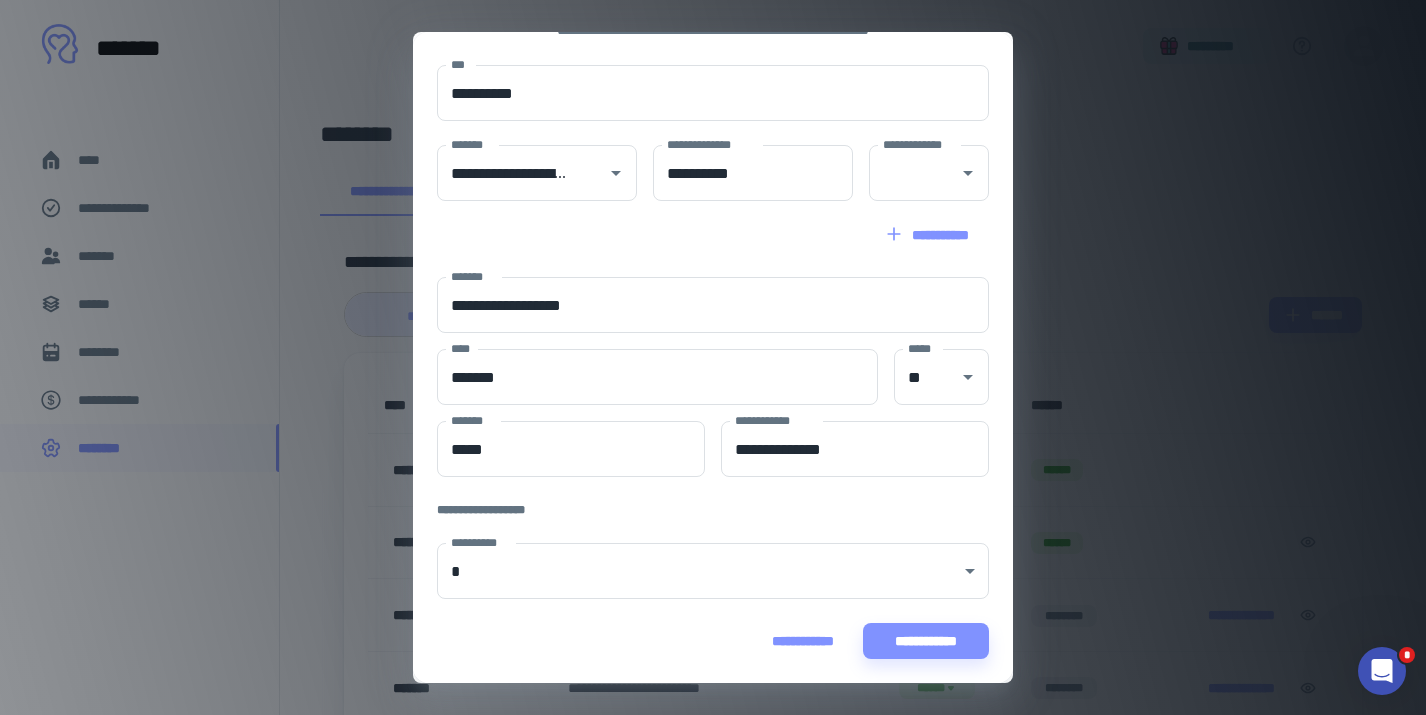 scroll, scrollTop: 163, scrollLeft: 0, axis: vertical 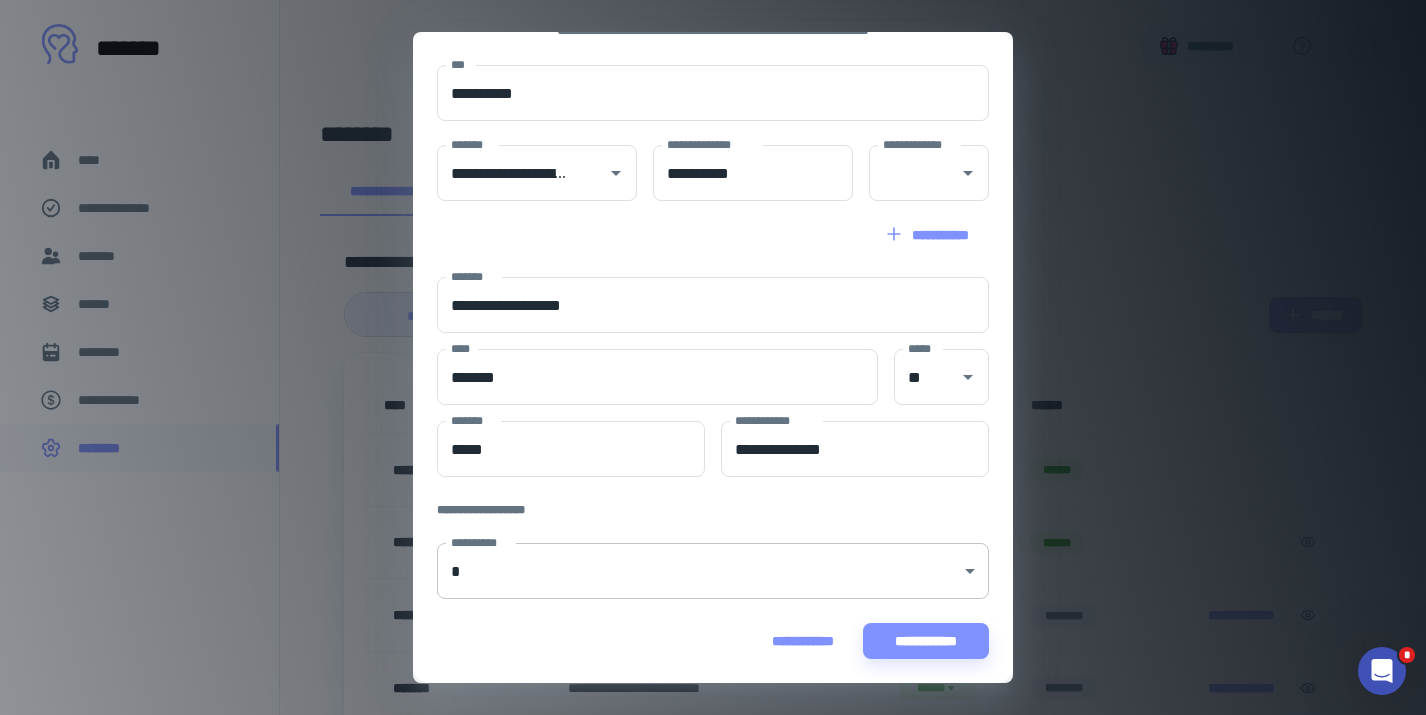 click on "[FIRST] [LAST] [STREET] [CITY] [STATE] [ZIP] [COUNTRY] [PHONE] [EMAIL] [SSN] [CC] [DL] [DOB] [AGE] [TIME]" at bounding box center (713, 357) 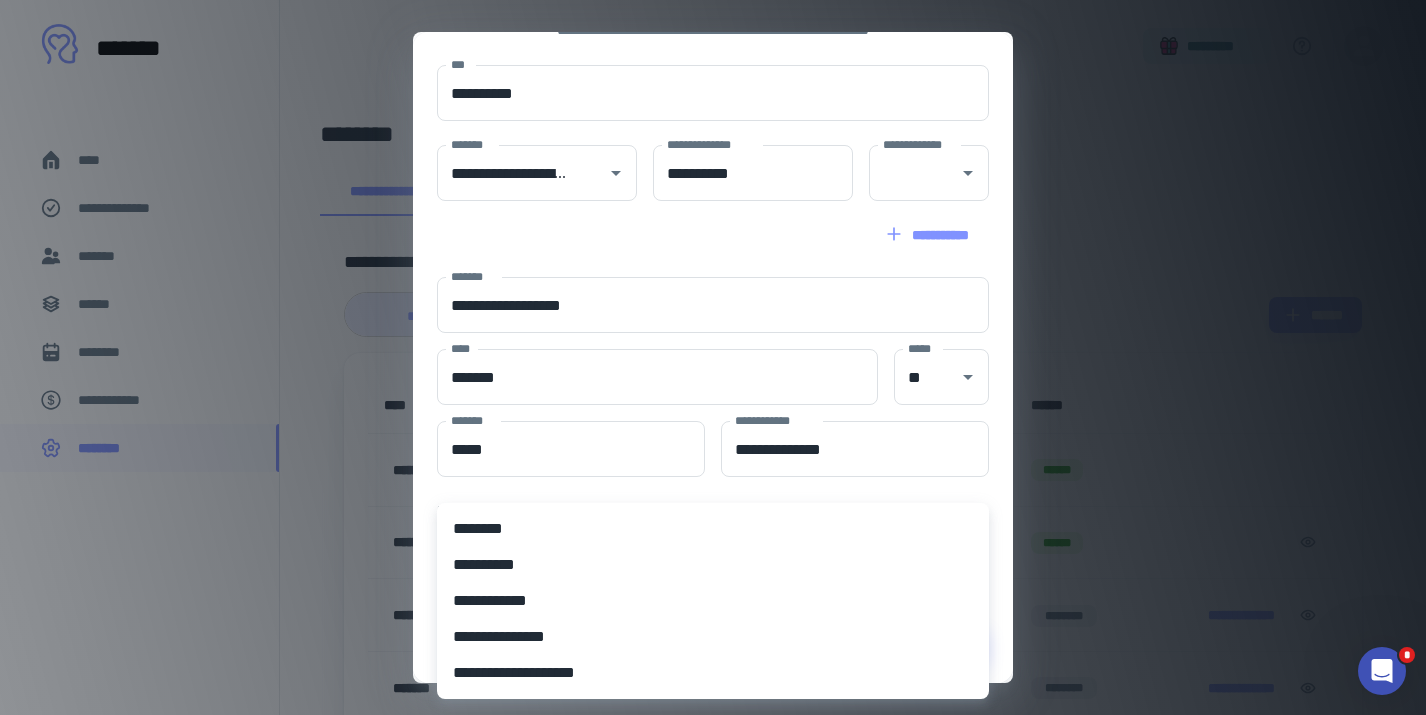click on "**********" at bounding box center (713, 565) 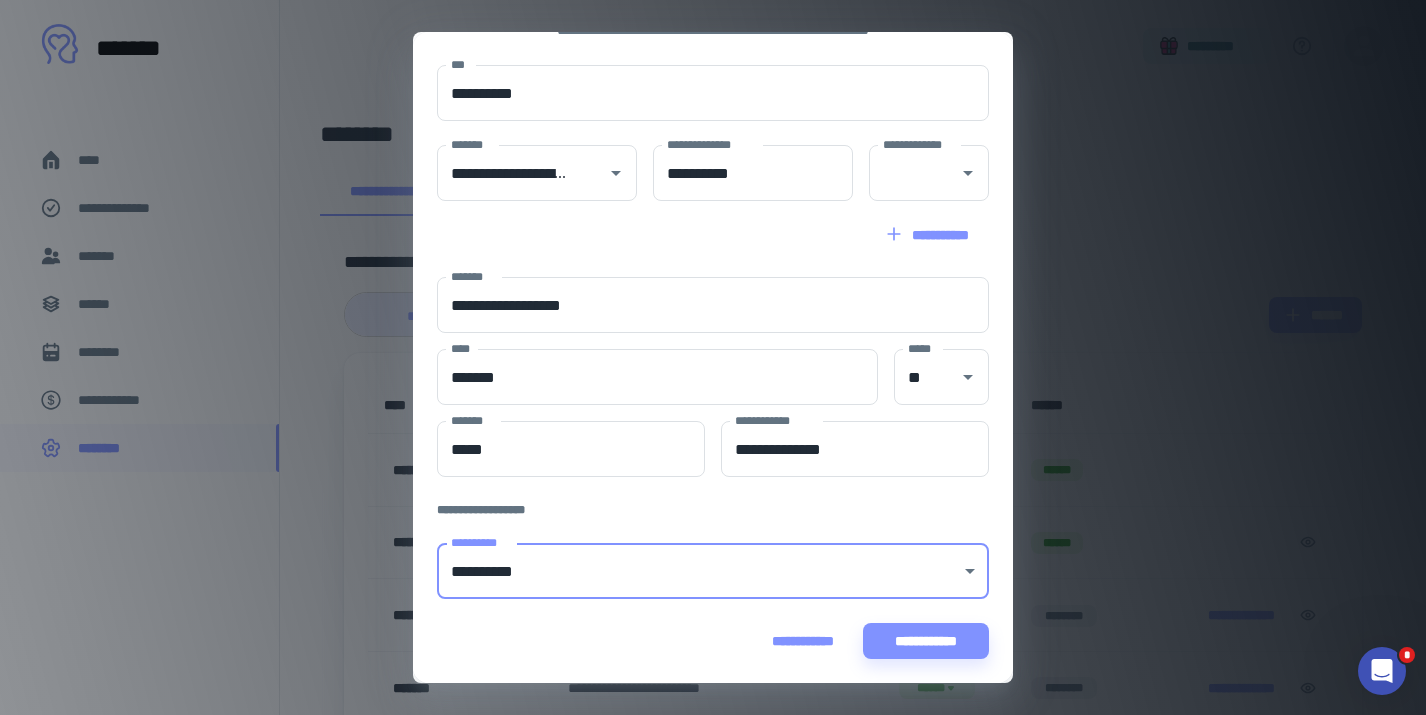 type on "**********" 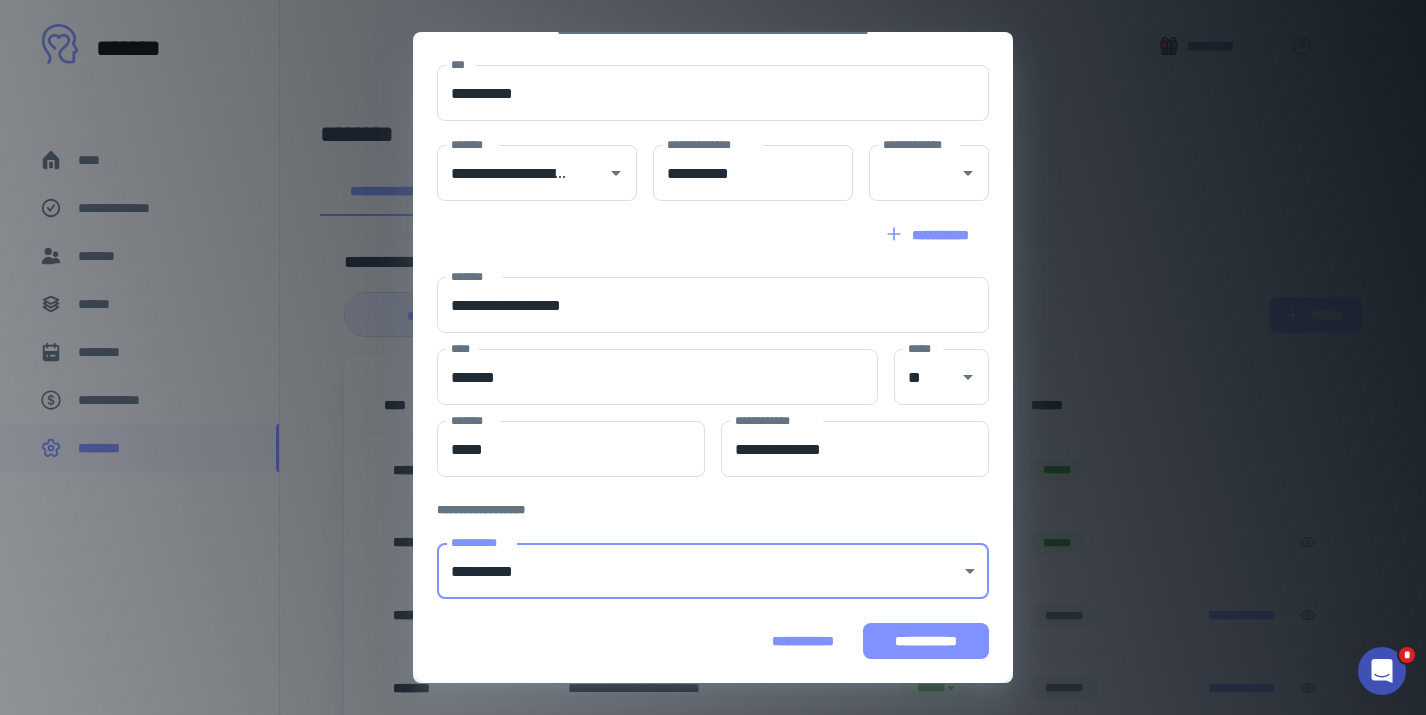click on "**********" at bounding box center (926, 641) 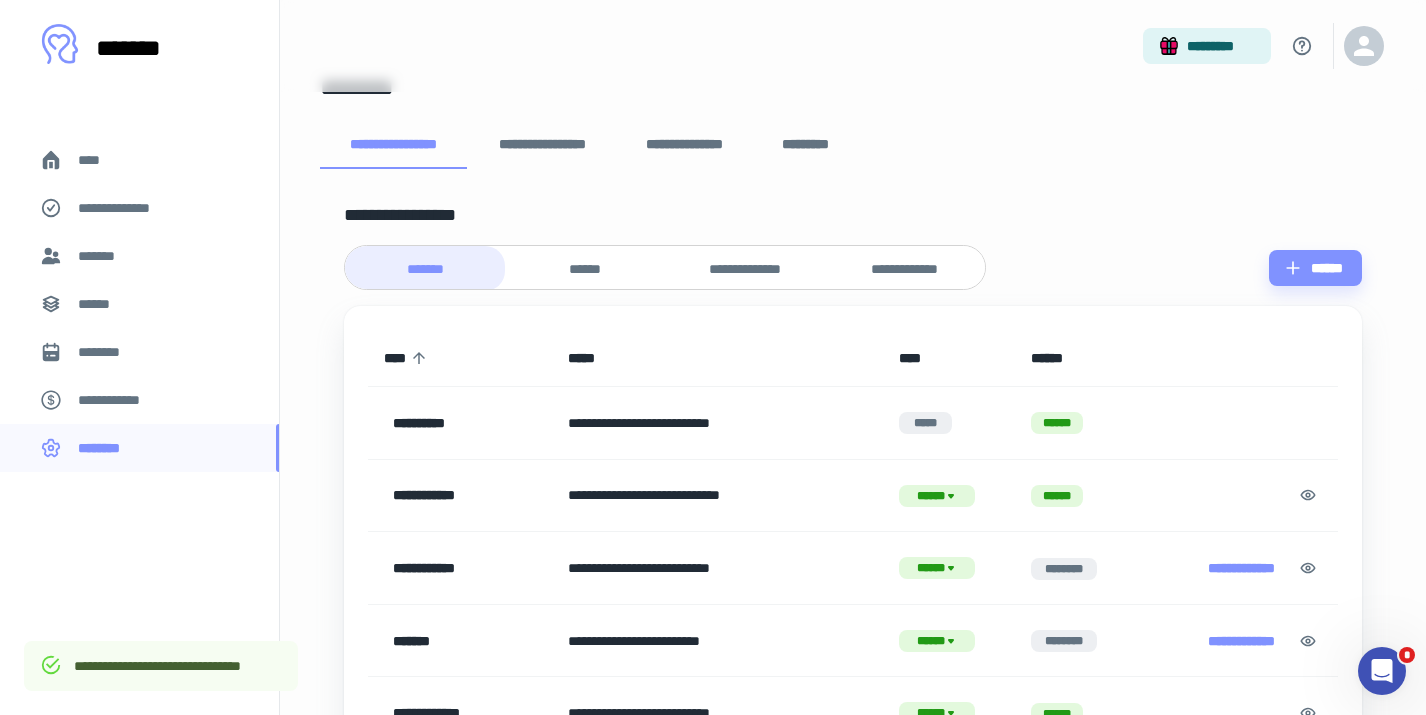 scroll, scrollTop: 42, scrollLeft: 0, axis: vertical 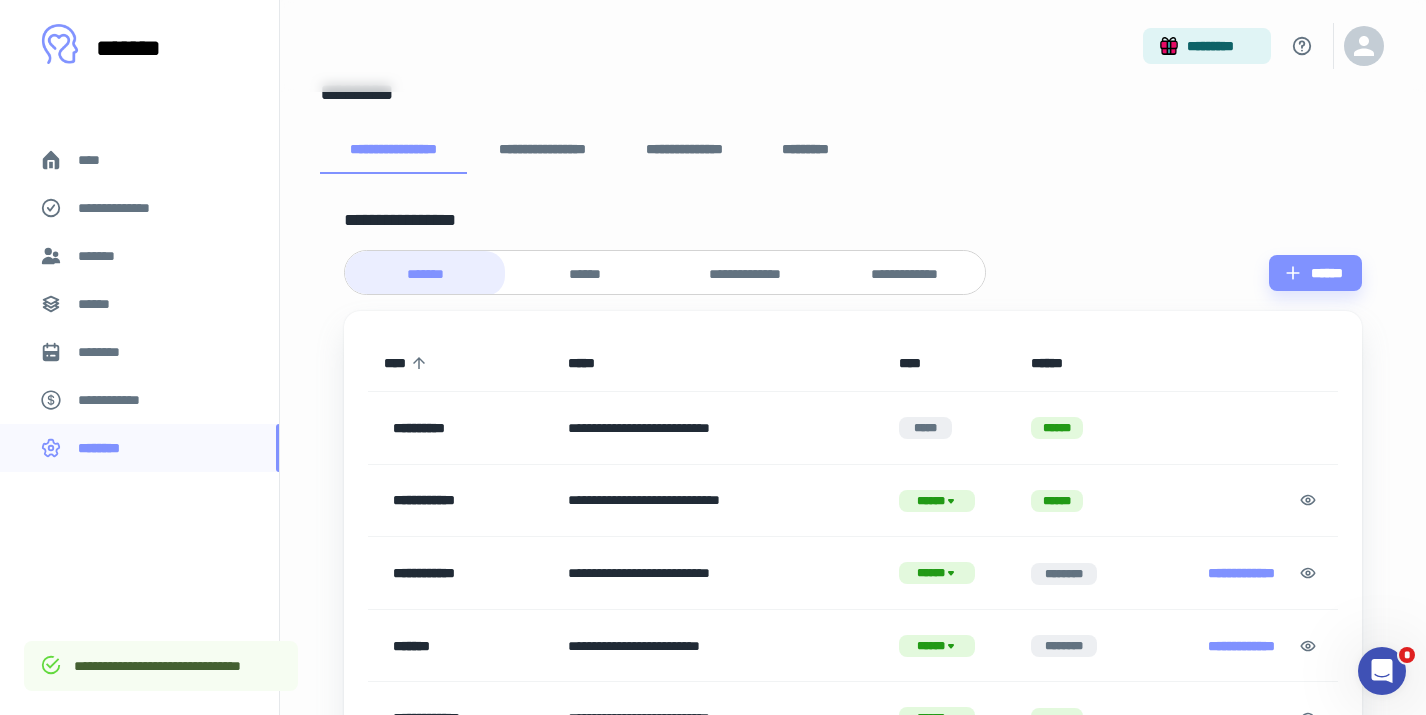click on "******" at bounding box center (585, 274) 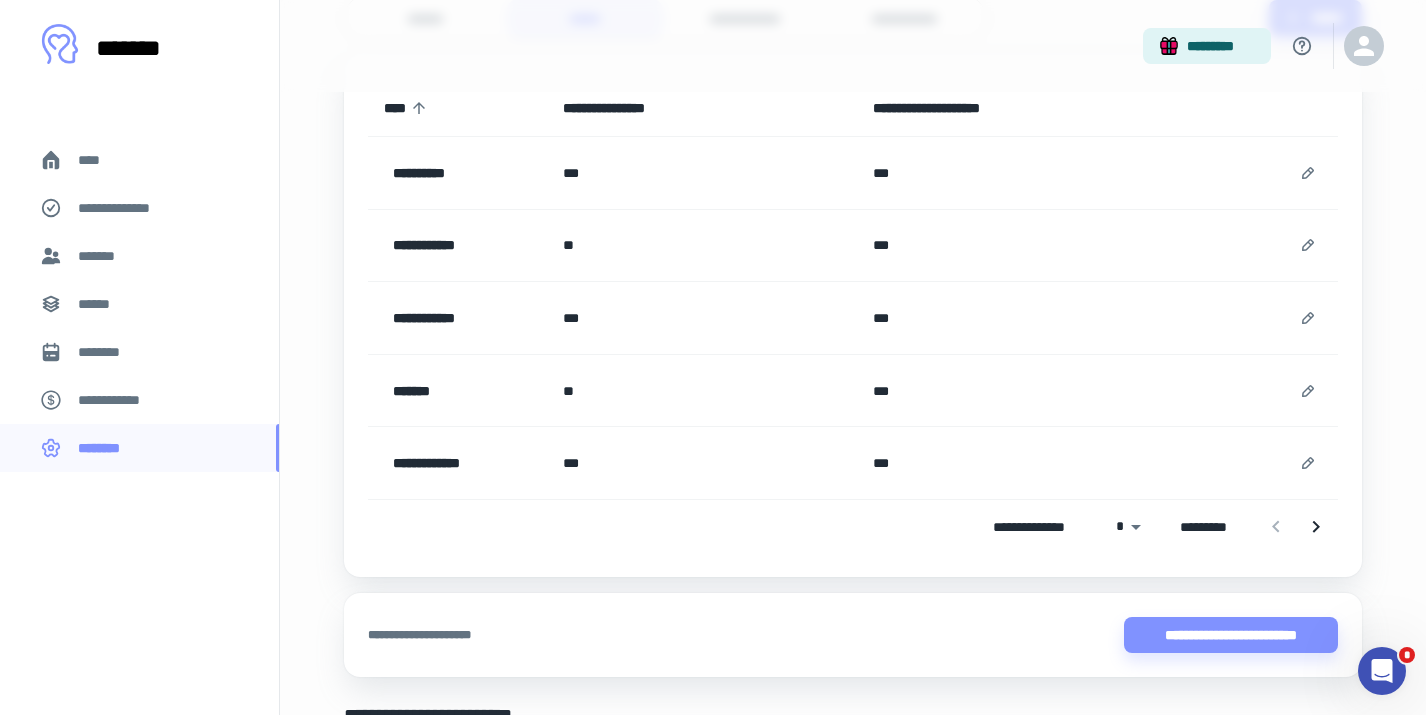 scroll, scrollTop: 296, scrollLeft: 0, axis: vertical 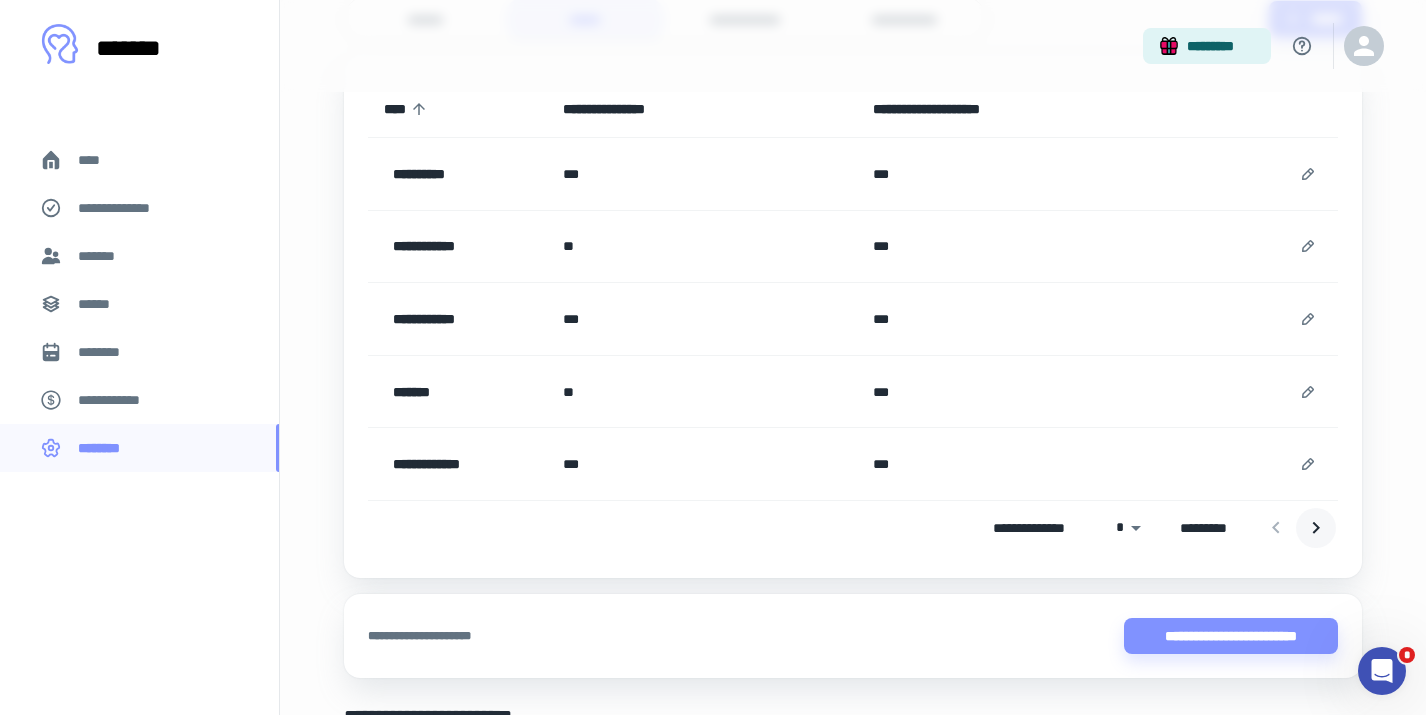 click 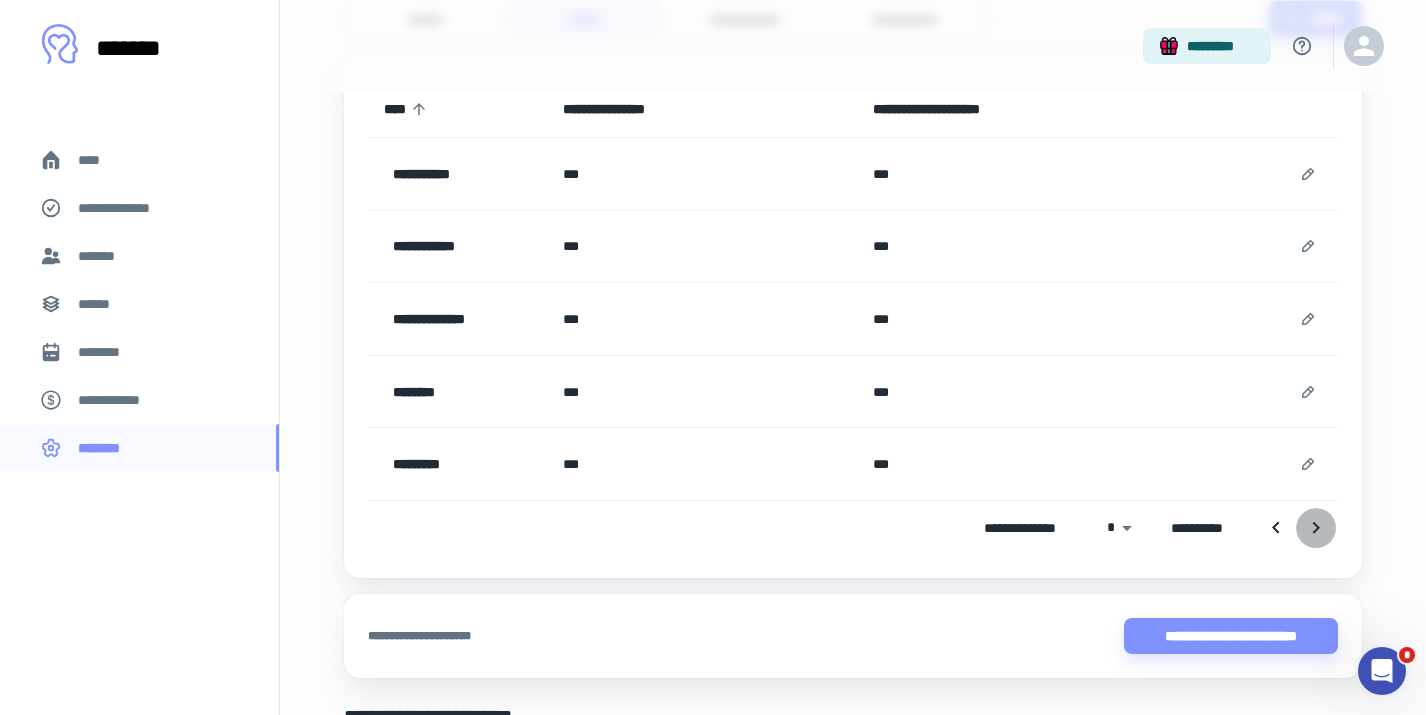 click 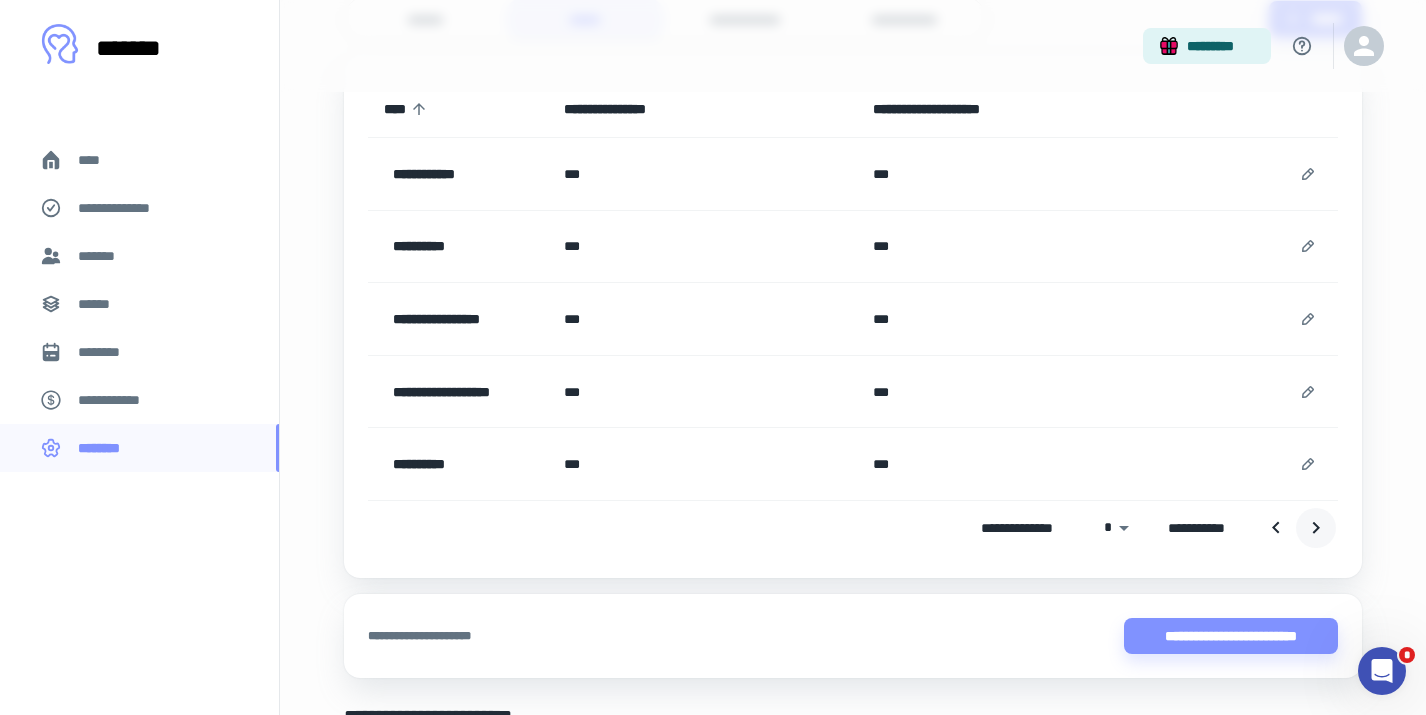 click 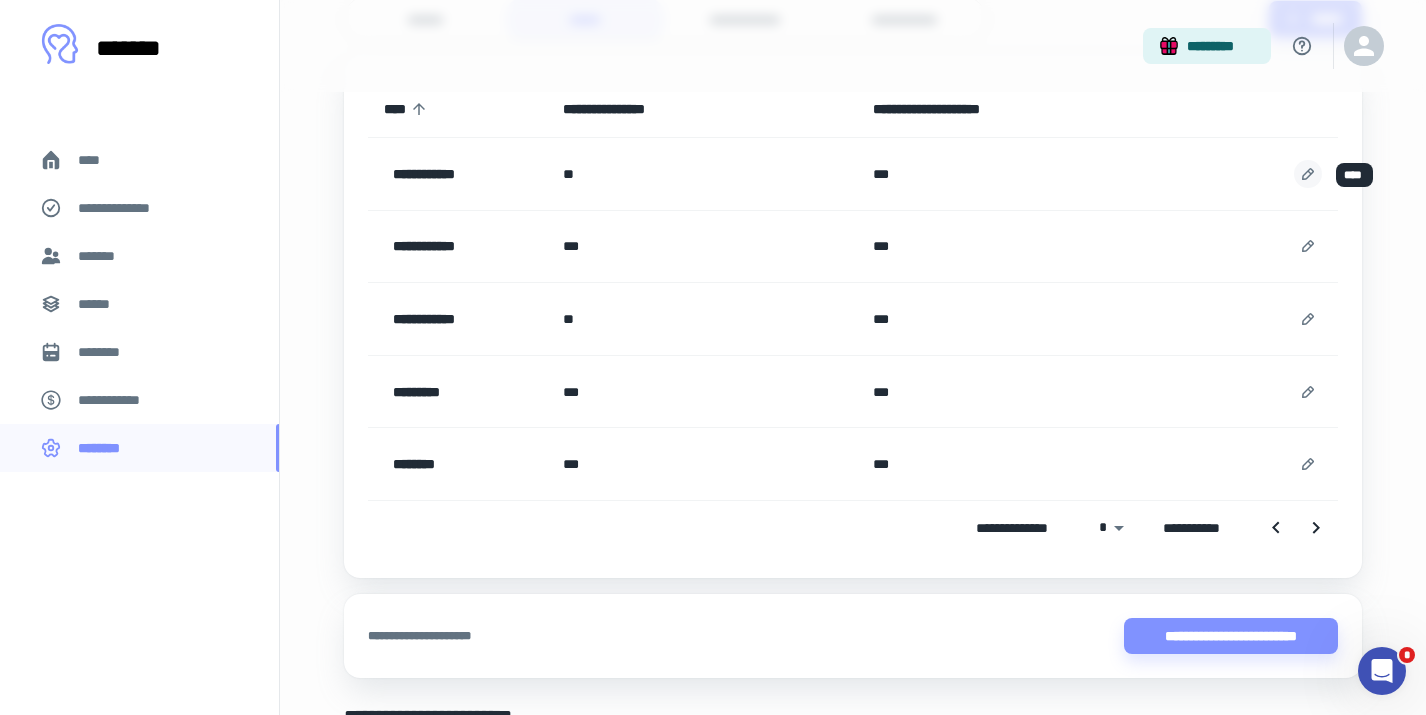 click 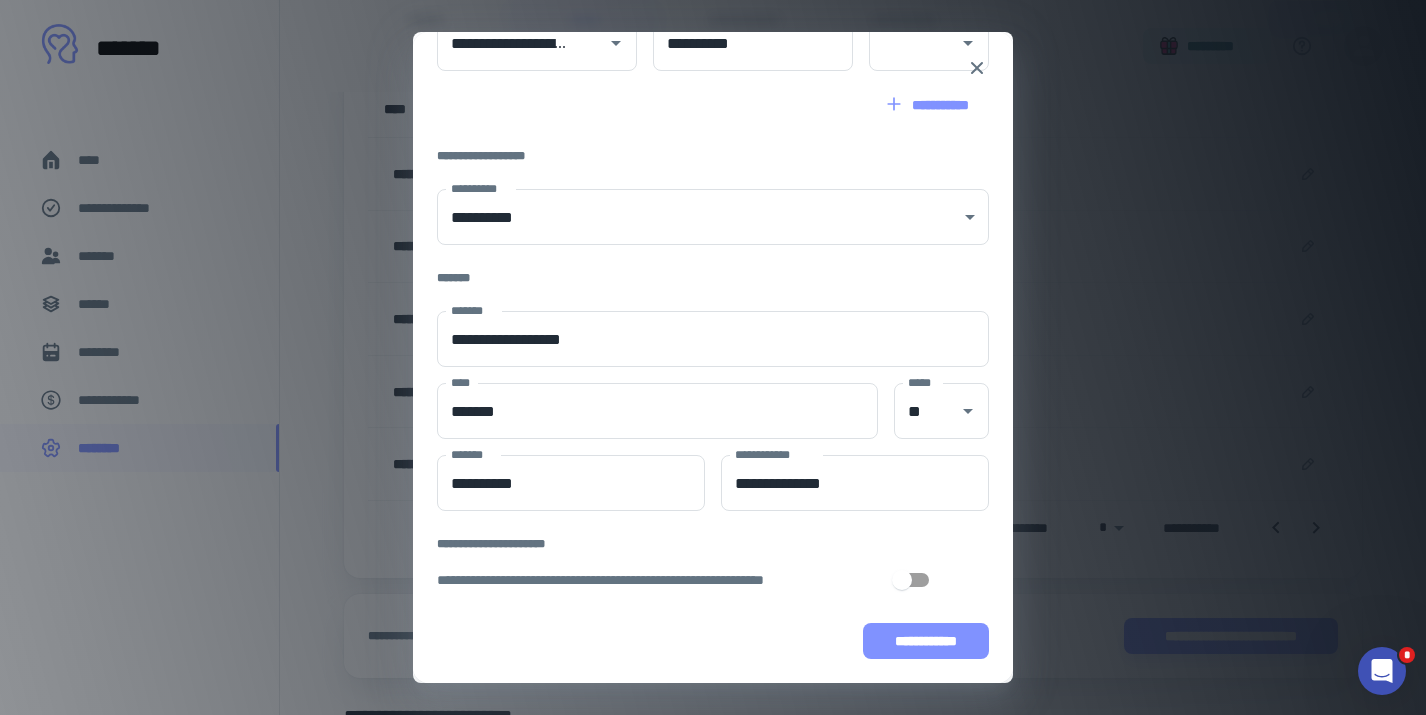scroll, scrollTop: 269, scrollLeft: 0, axis: vertical 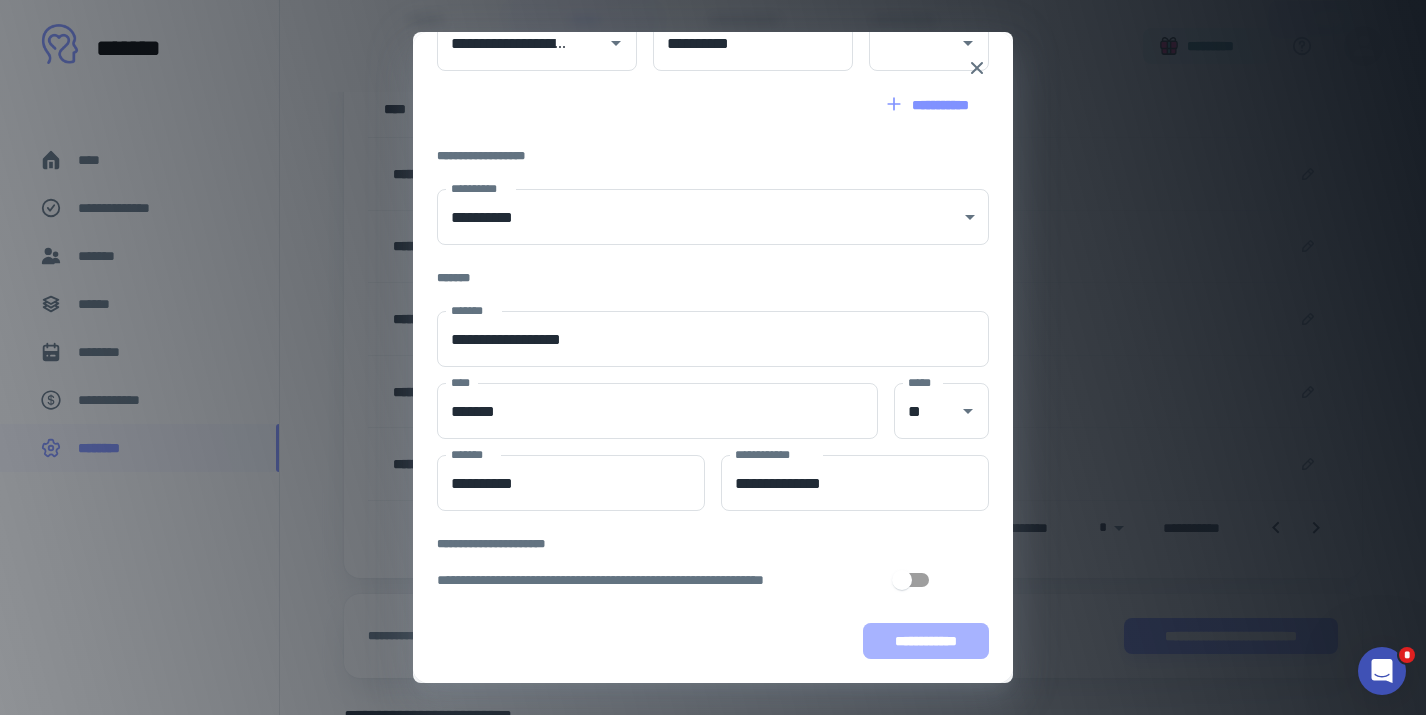 click on "**********" at bounding box center [926, 641] 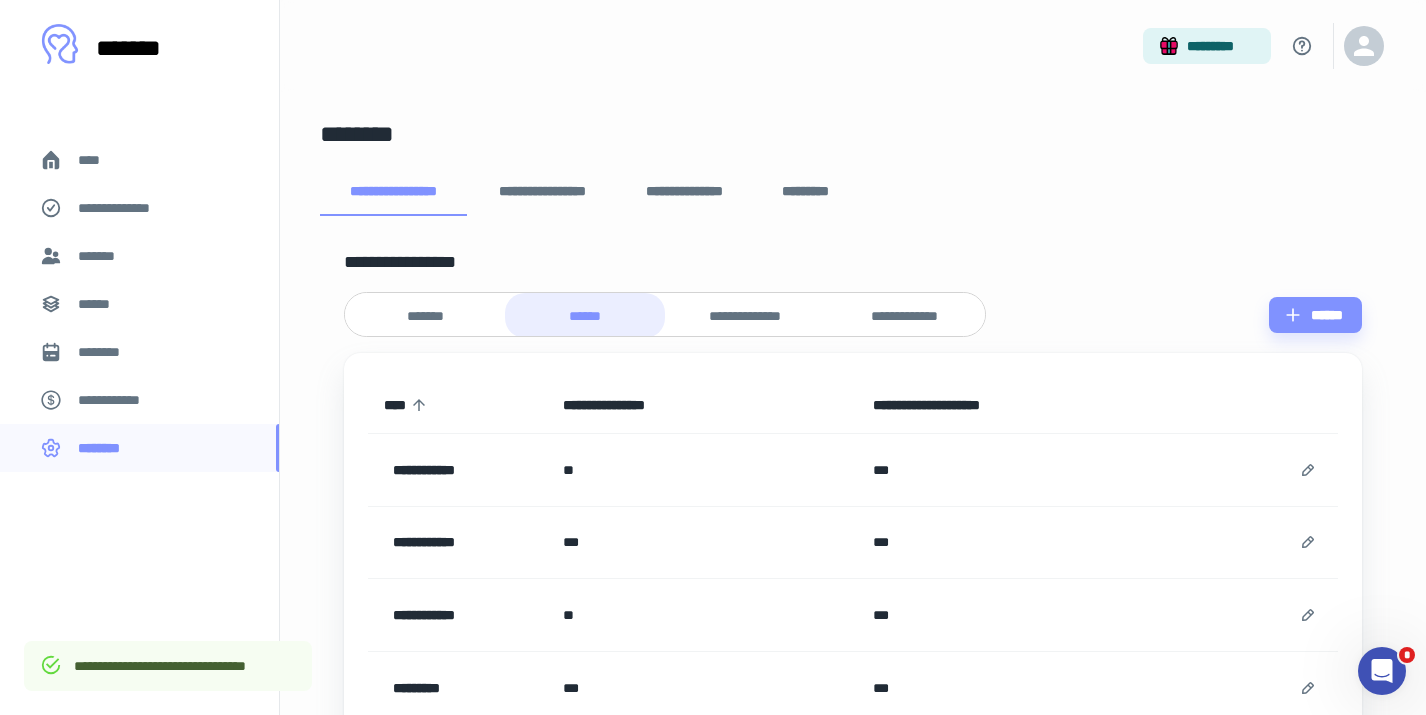 scroll, scrollTop: 0, scrollLeft: 0, axis: both 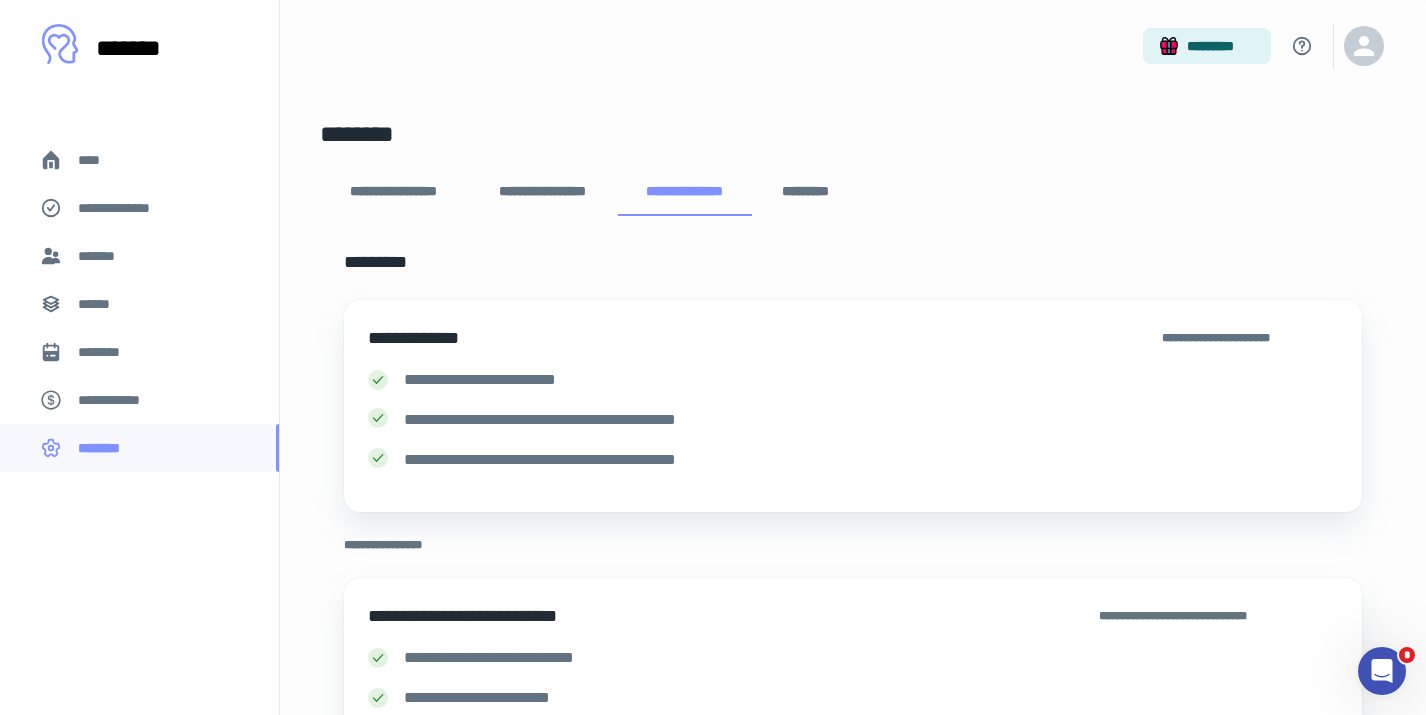 click on "**********" at bounding box center (542, 192) 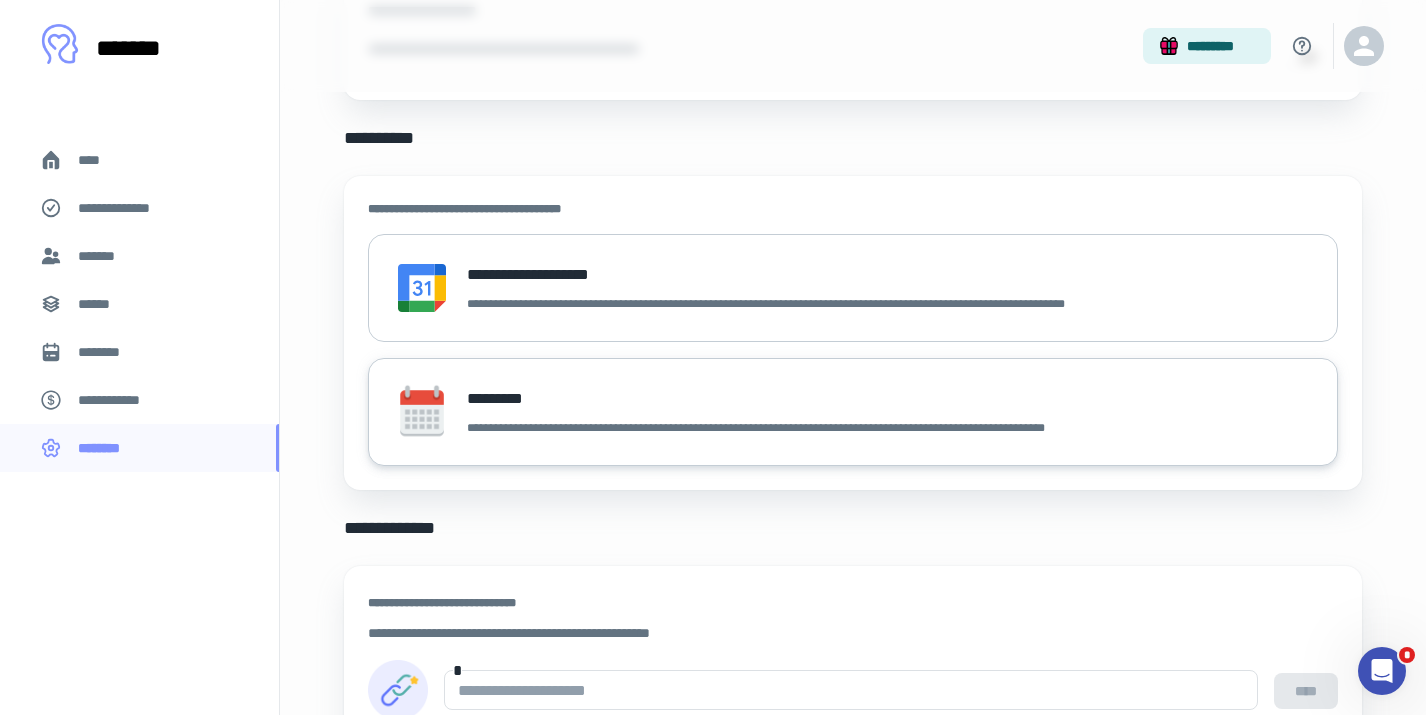 scroll, scrollTop: 13, scrollLeft: 0, axis: vertical 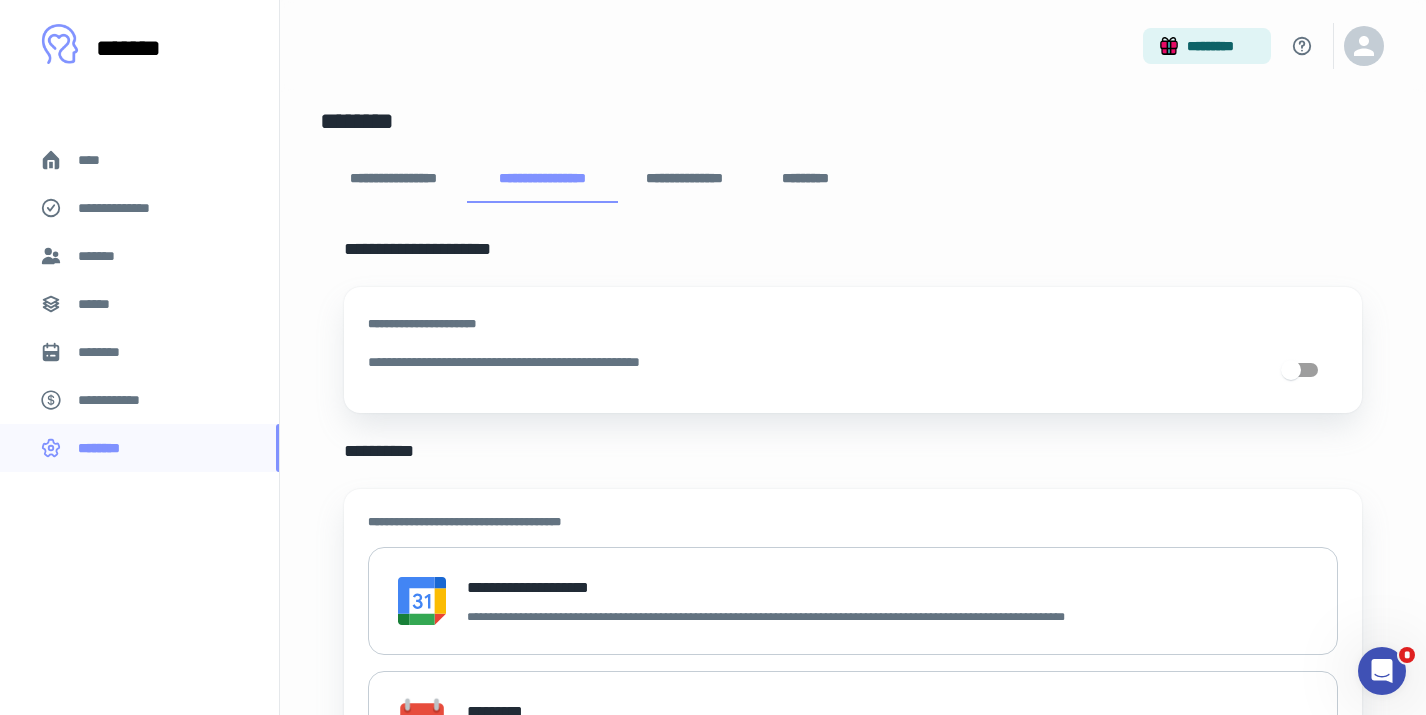click on "**********" at bounding box center (393, 179) 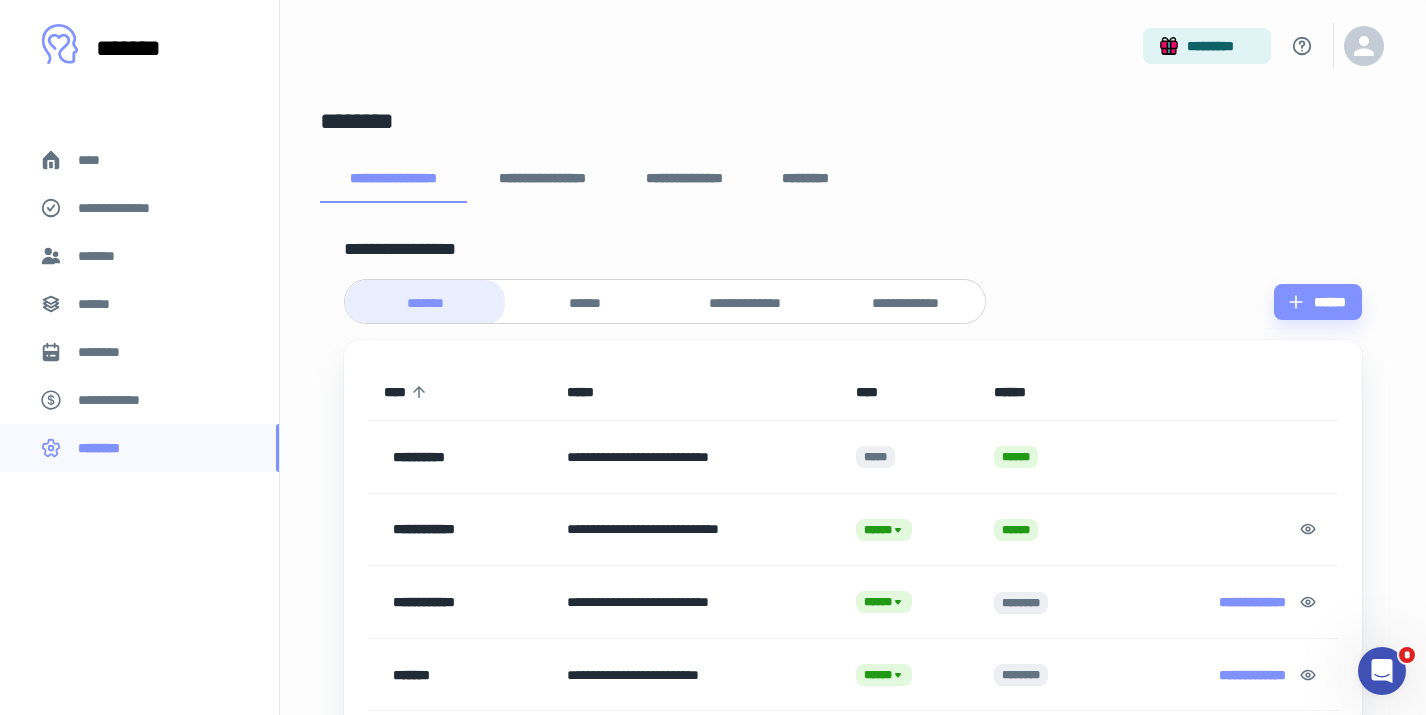 scroll, scrollTop: 0, scrollLeft: 0, axis: both 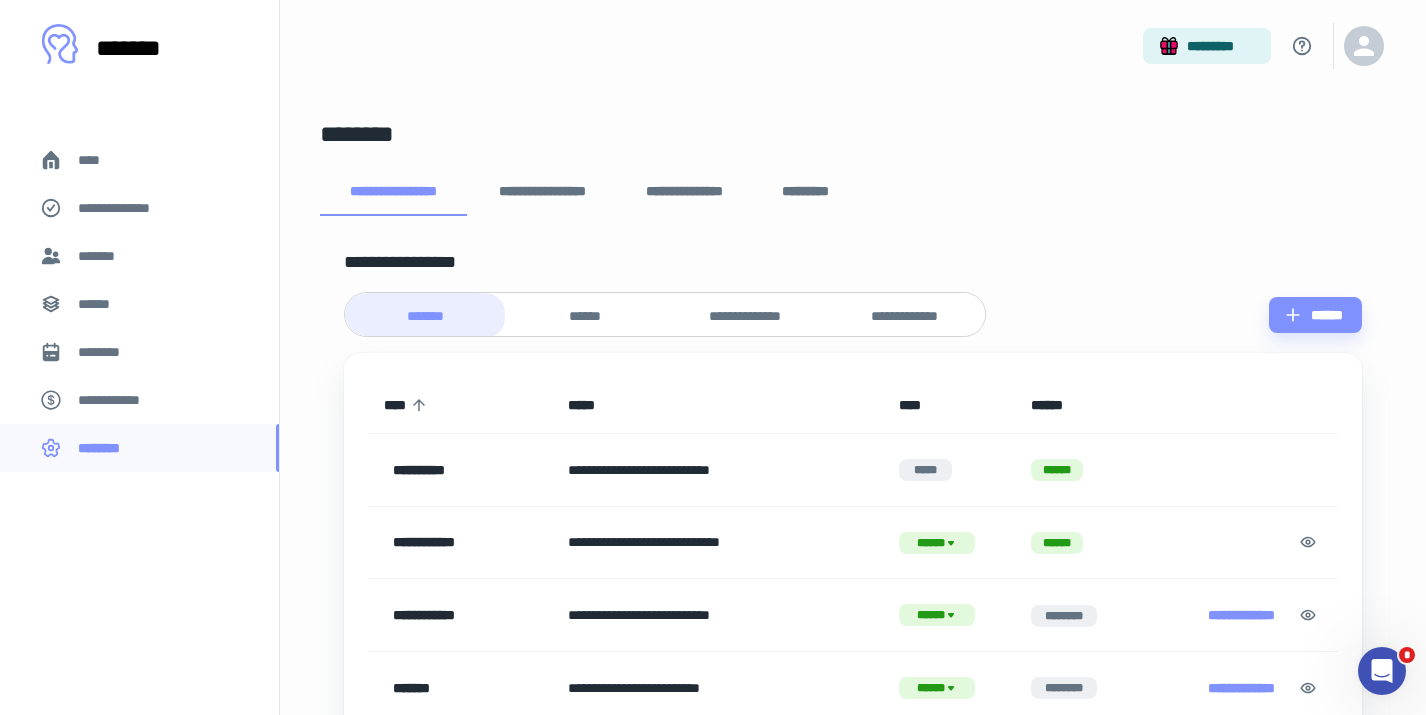 click on "******" at bounding box center (585, 316) 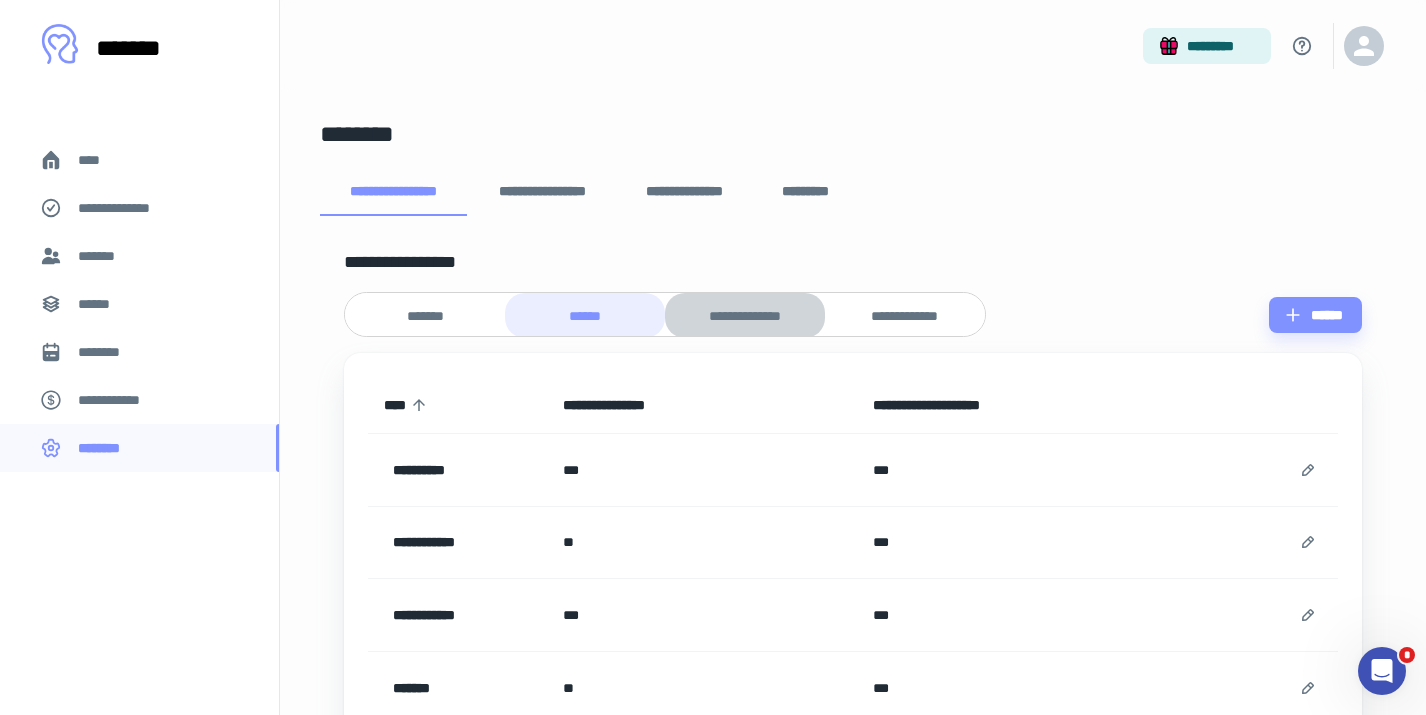 click on "**********" at bounding box center [745, 316] 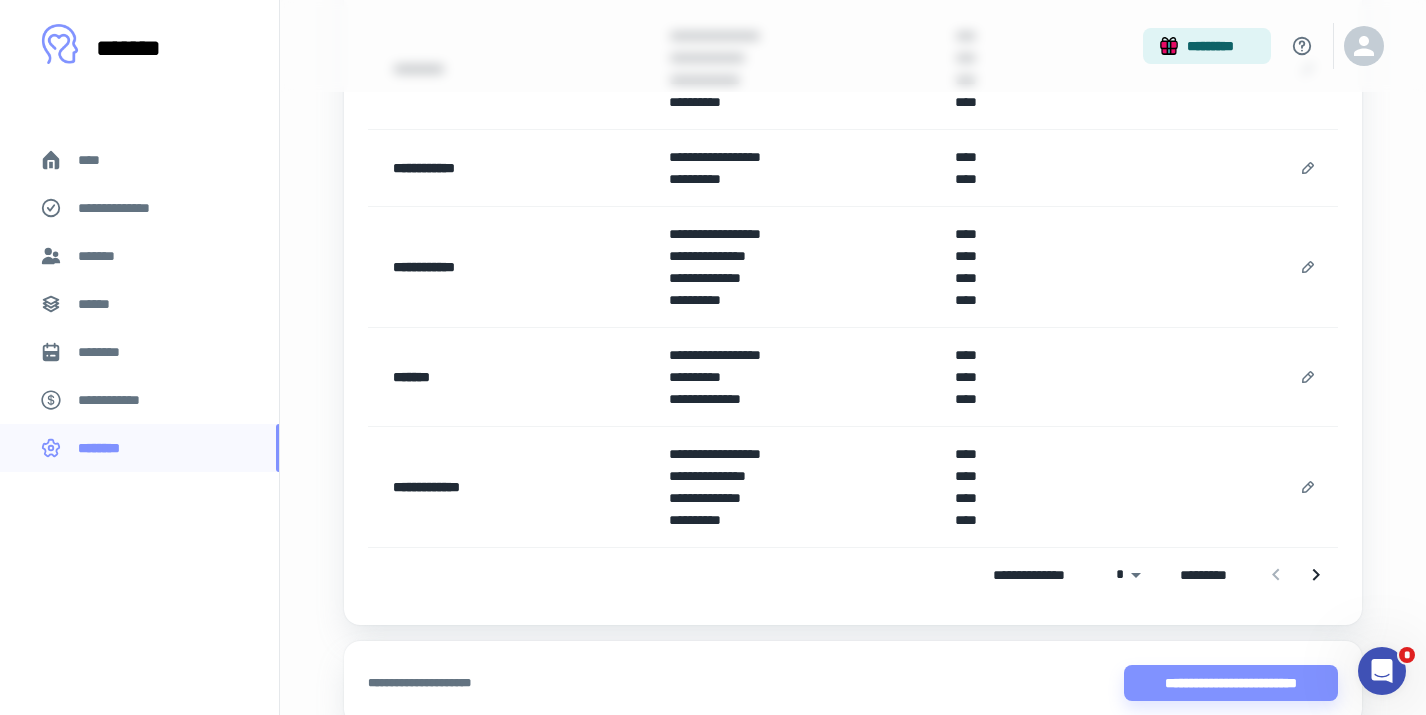 scroll, scrollTop: 434, scrollLeft: 0, axis: vertical 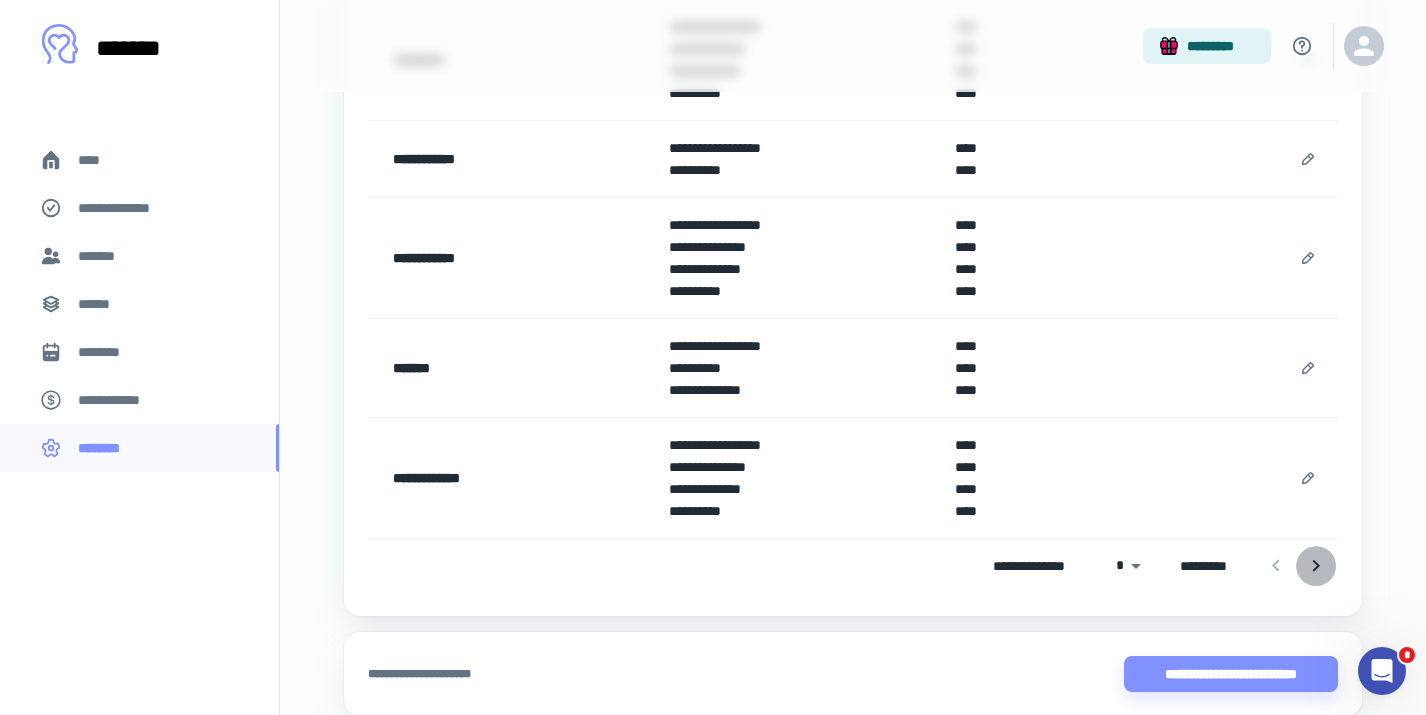 click 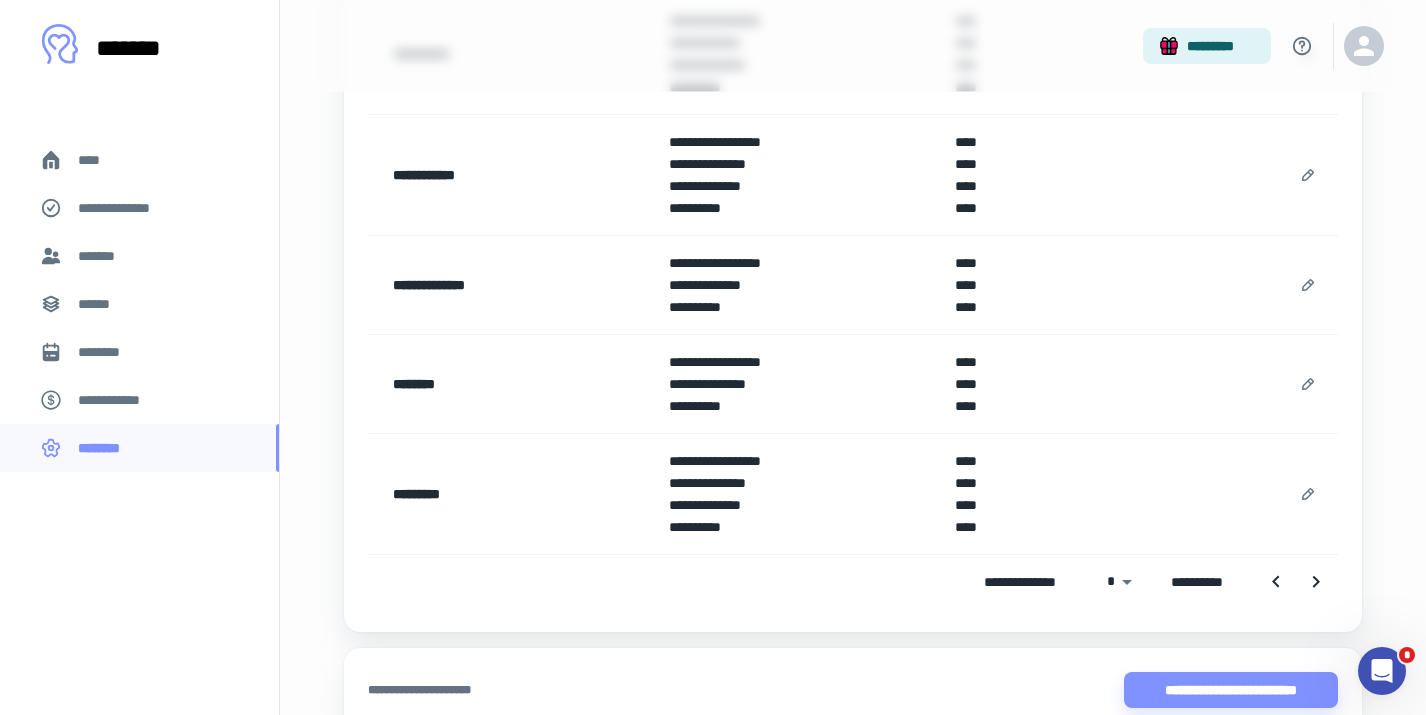 scroll, scrollTop: 495, scrollLeft: 0, axis: vertical 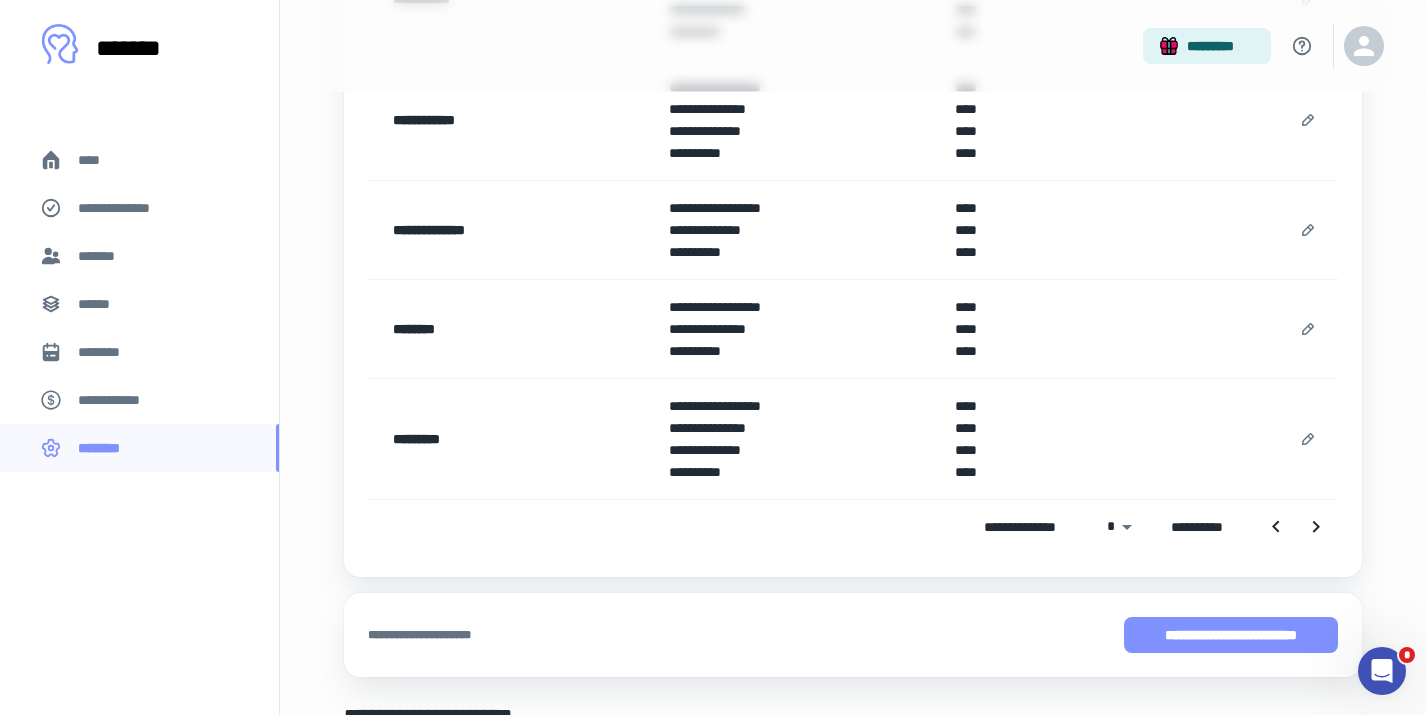 click 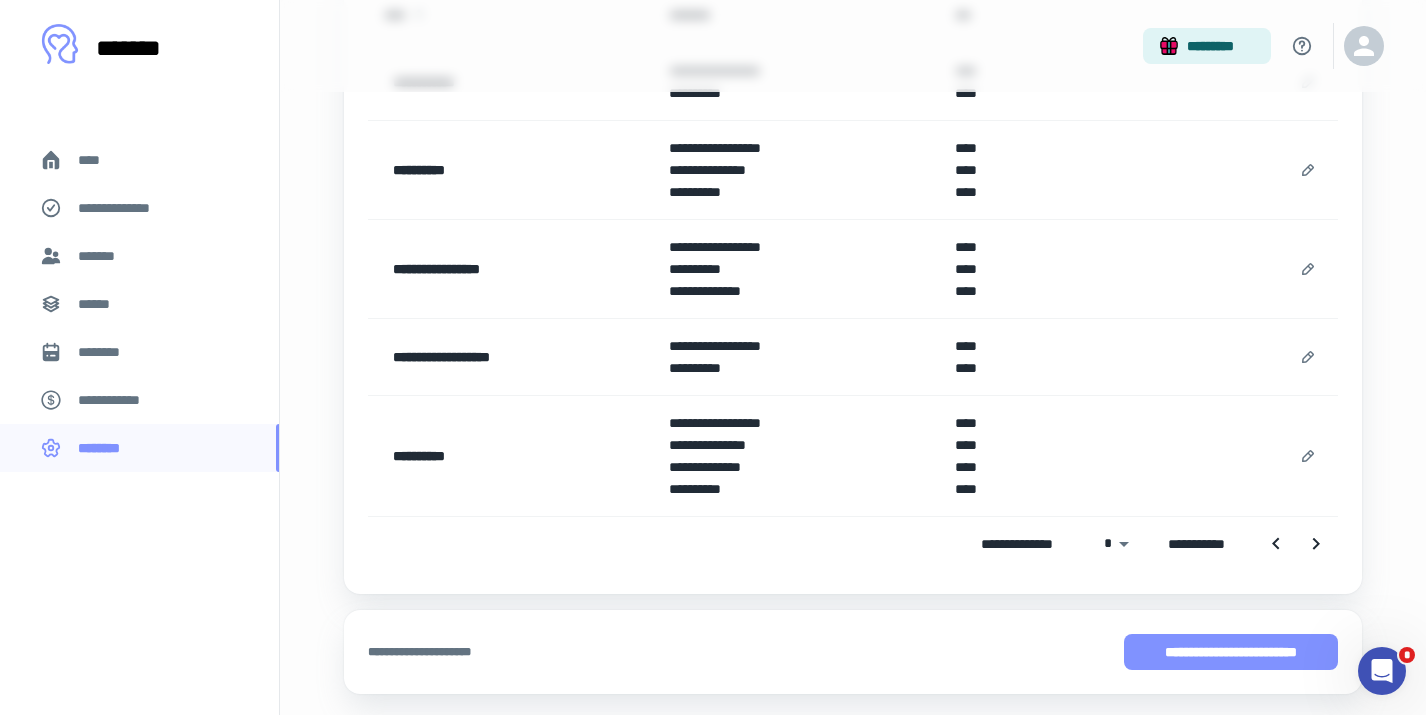 scroll, scrollTop: 385, scrollLeft: 0, axis: vertical 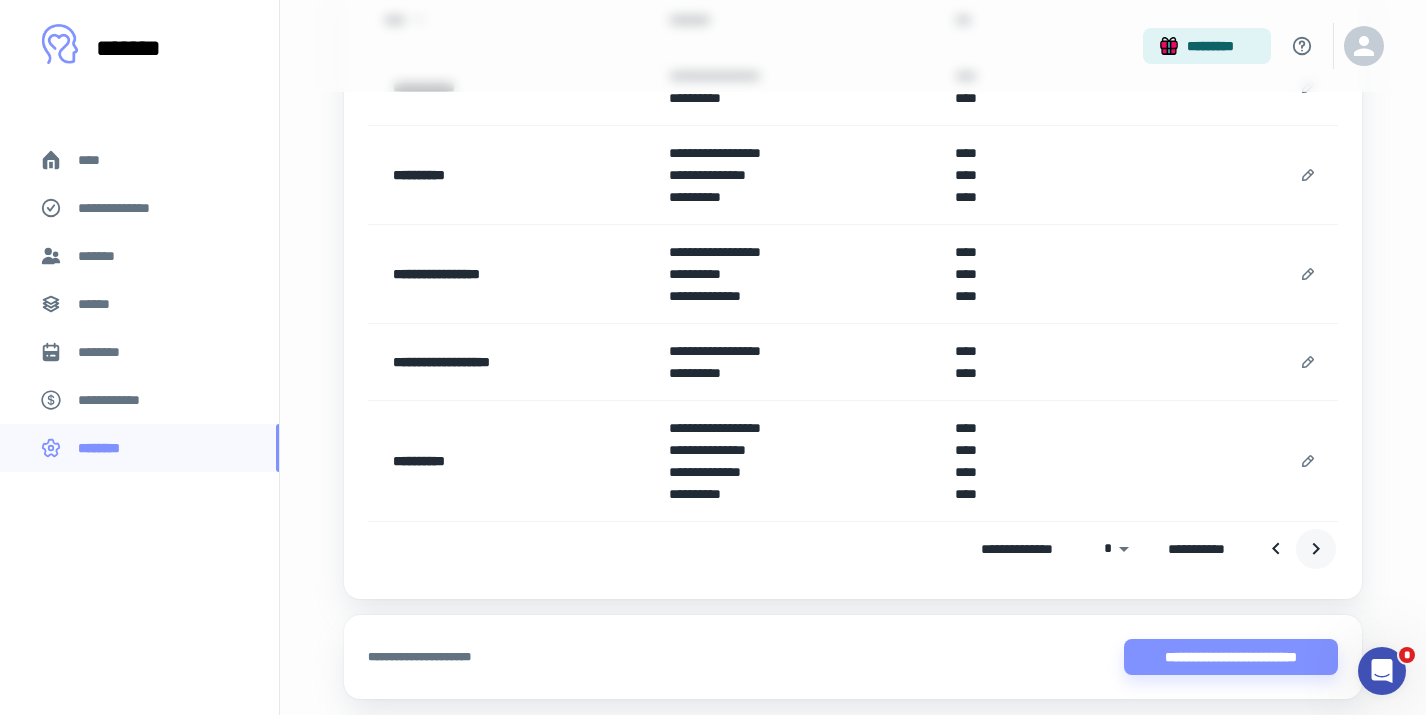 click 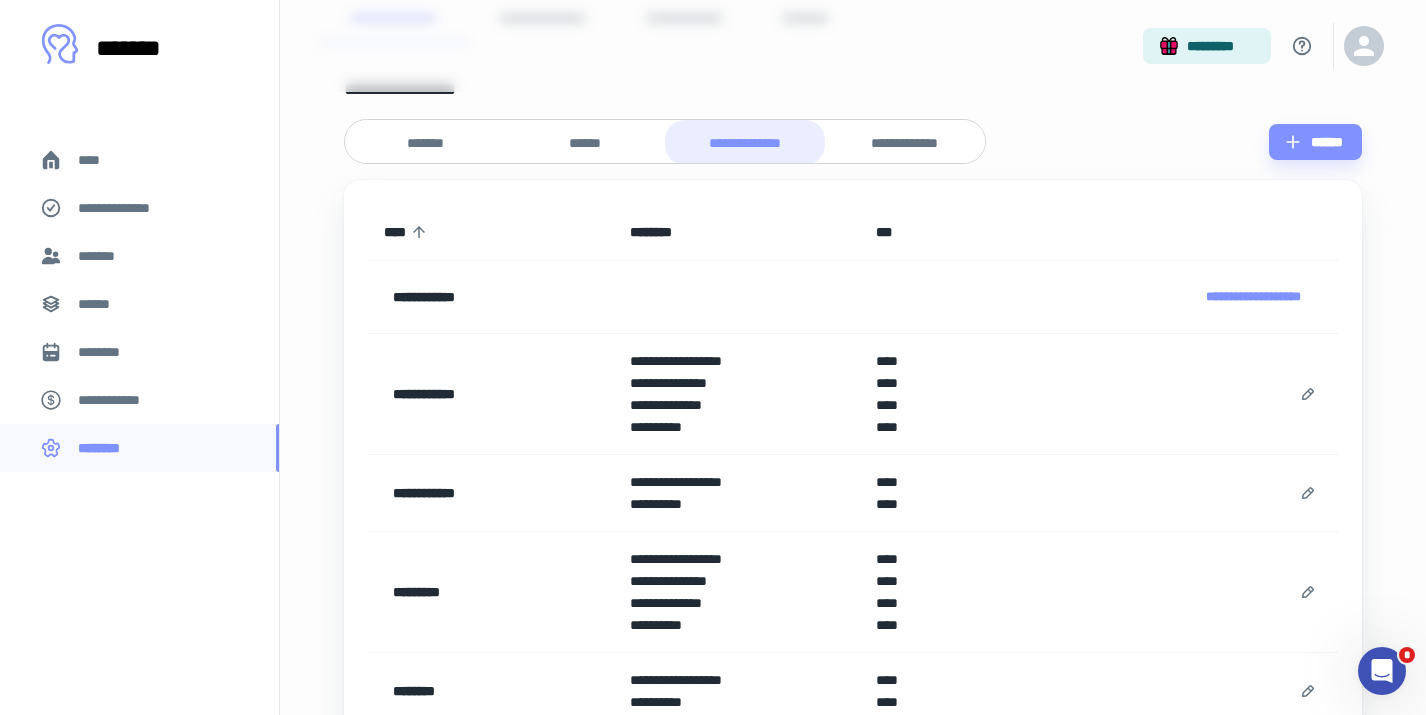 scroll, scrollTop: 207, scrollLeft: 0, axis: vertical 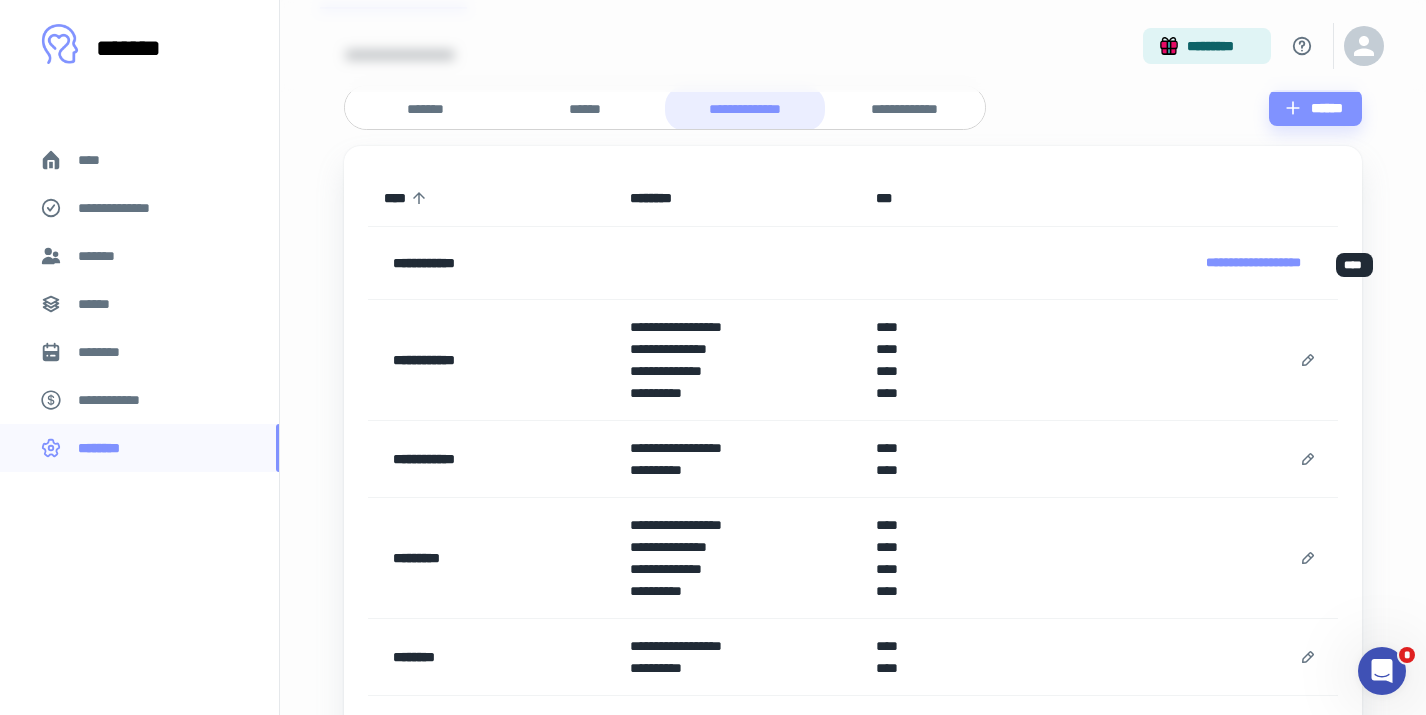 click on "**********" at bounding box center (1253, 263) 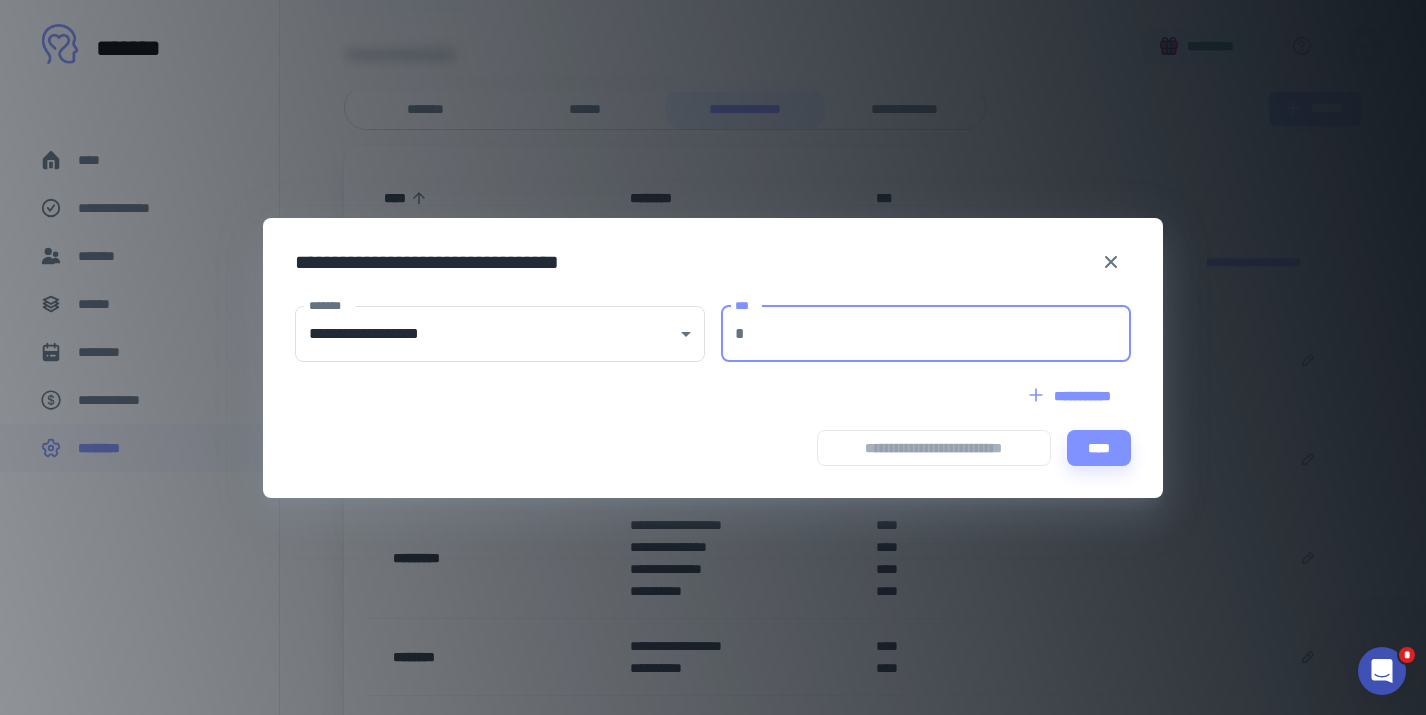 click on "***" at bounding box center (942, 334) 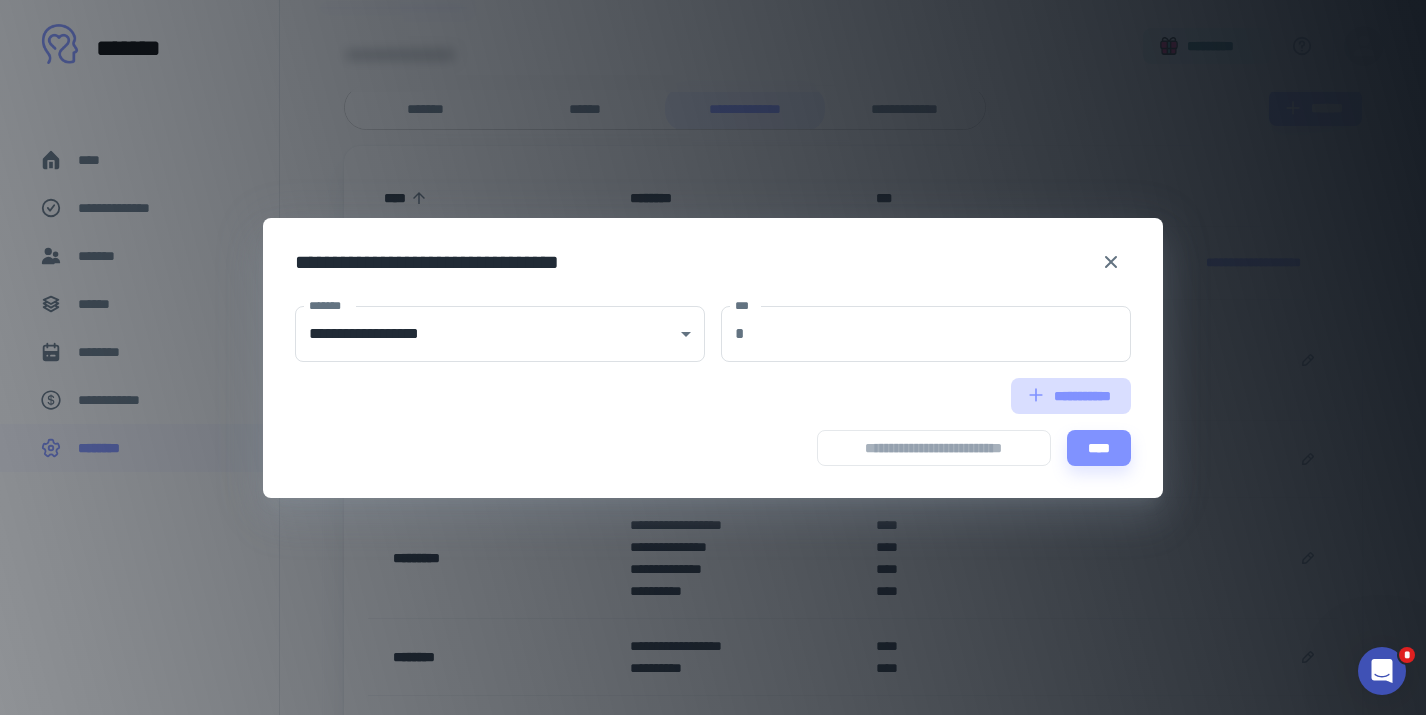 click on "**********" at bounding box center [1071, 396] 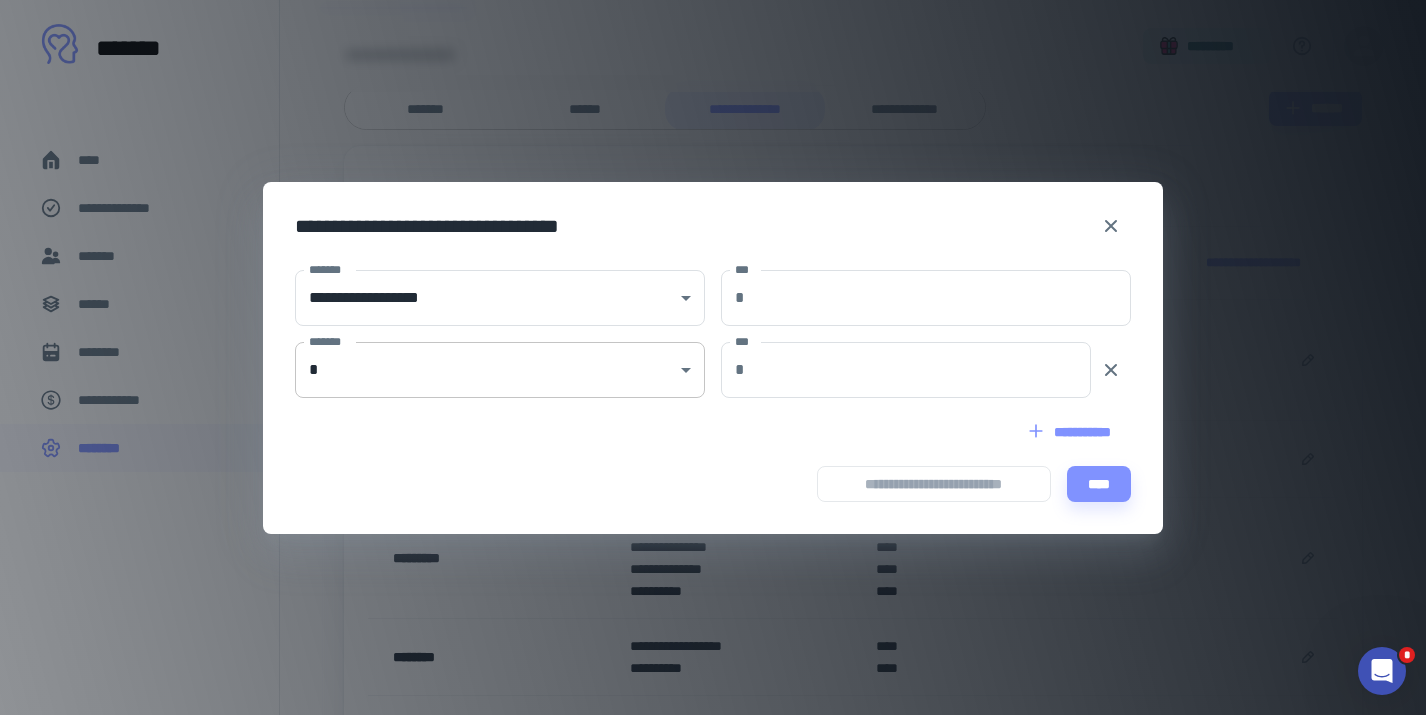 click on "[FIRST] [LAST] [STREET] [CITY] [STATE] [ZIP] [COUNTRY] [PHONE] [EMAIL] [SSN] [CC] [DL] [DOB] [AGE] [TIME]" at bounding box center [713, 150] 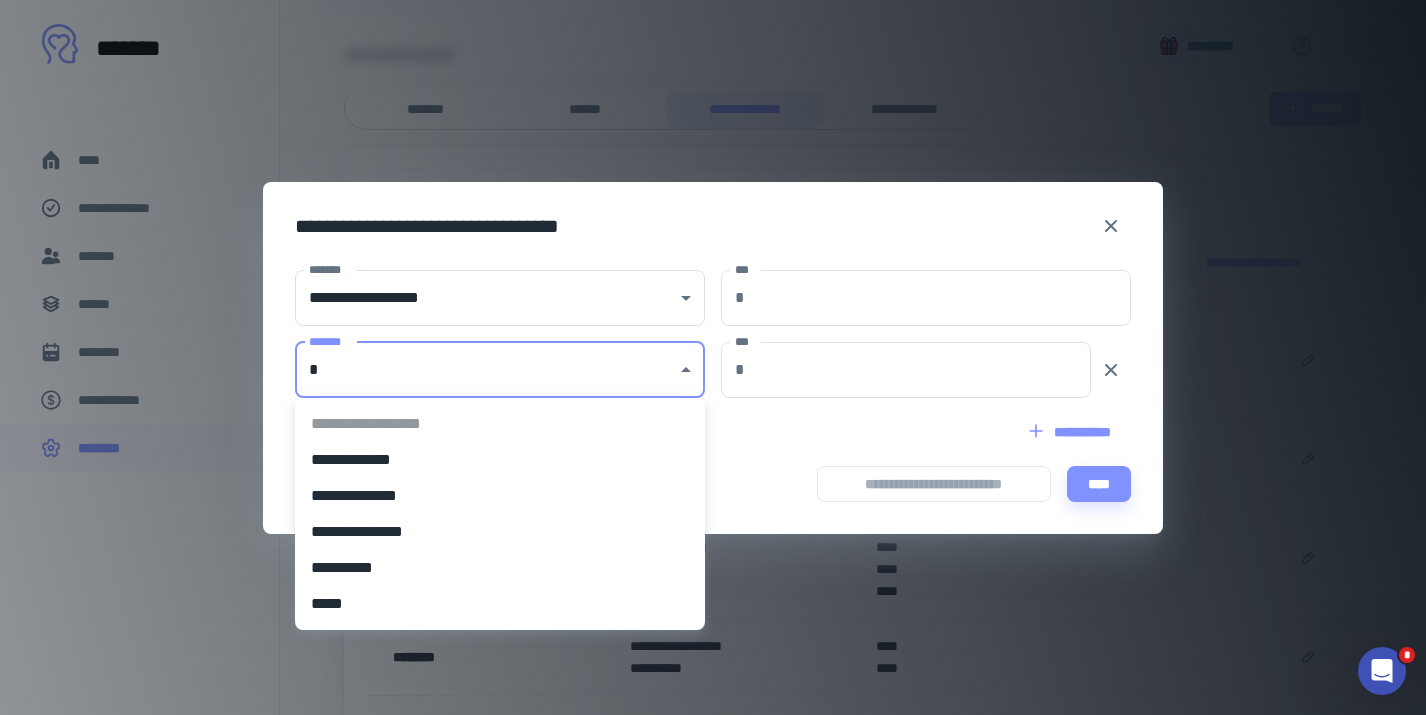 click on "**********" at bounding box center [500, 532] 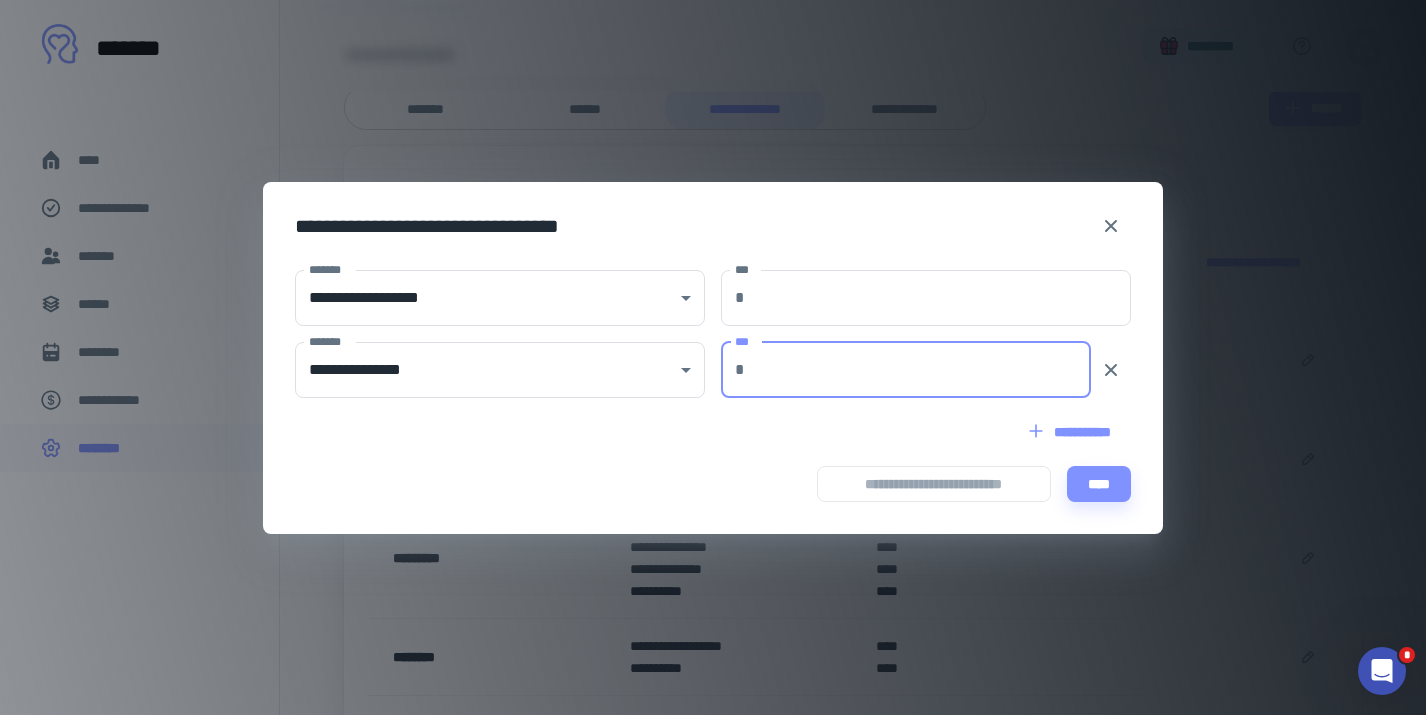click on "***" at bounding box center [922, 370] 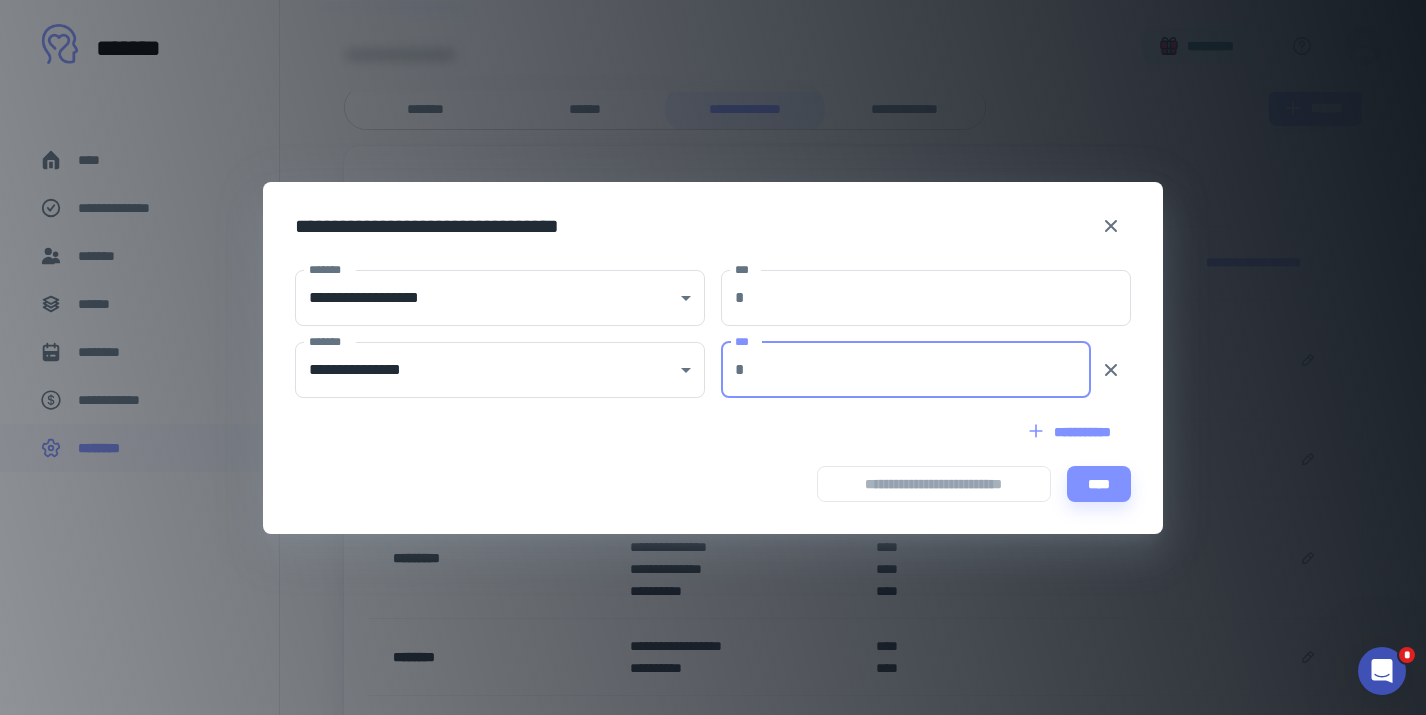 type on "***" 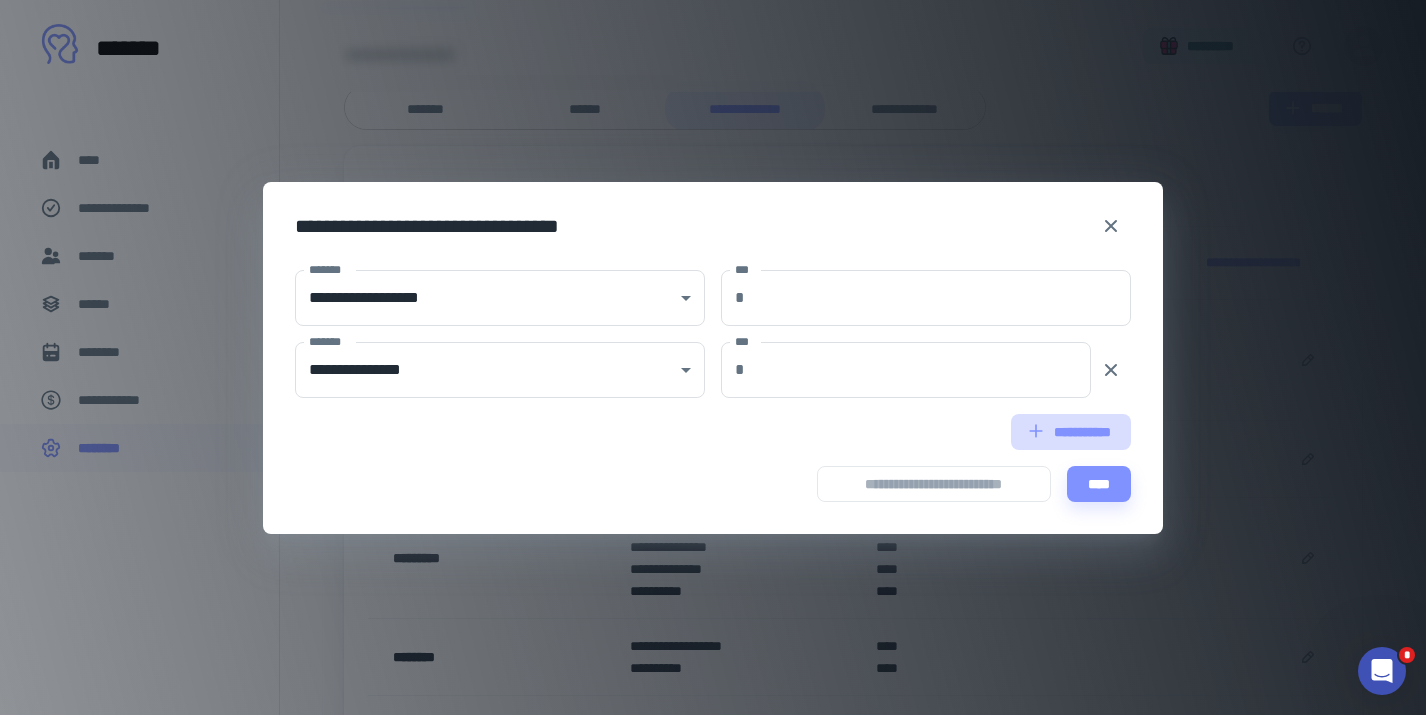 click on "**********" at bounding box center [1071, 432] 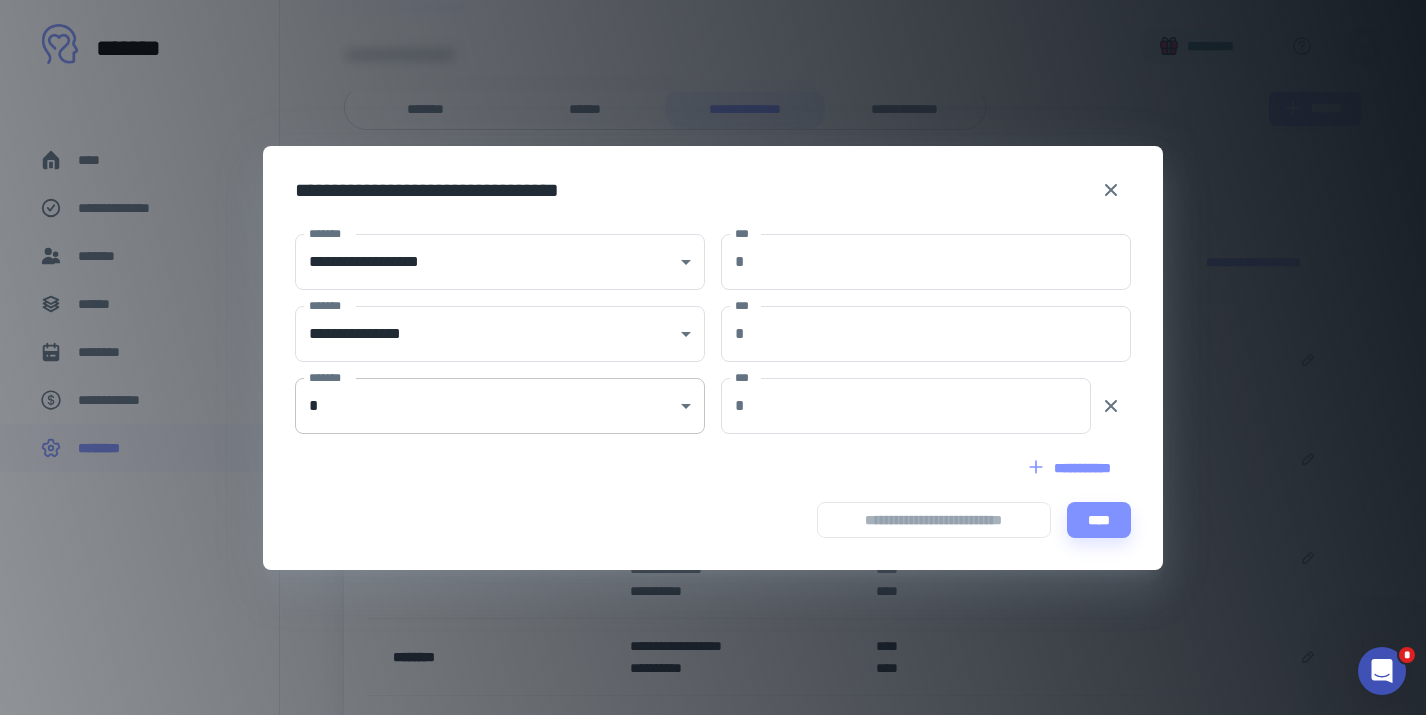 click on "[FIRST] [LAST] [STREET] [CITY] [STATE] [ZIP] [COUNTRY] [PHONE] [EMAIL] [SSN] [CC] [DL] [DOB] [AGE] [TIME]" at bounding box center (713, 150) 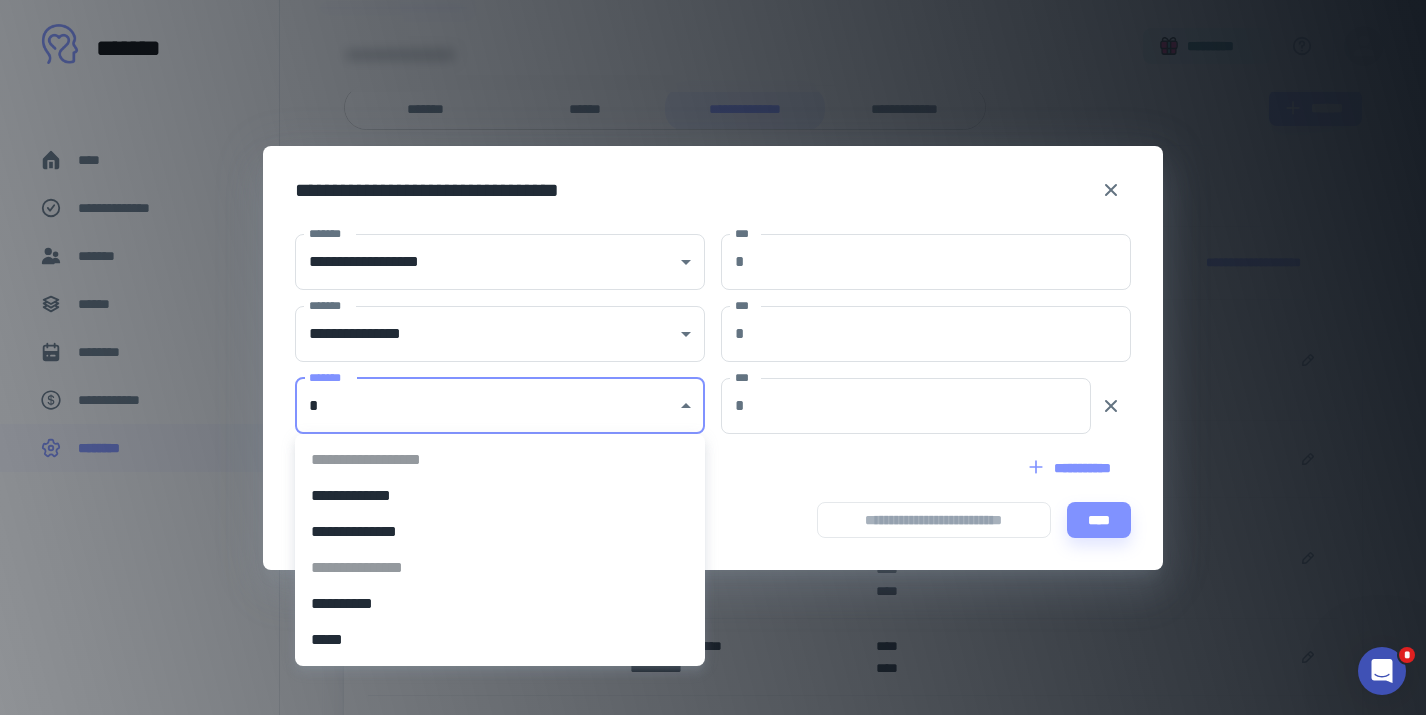 click on "**********" at bounding box center [500, 604] 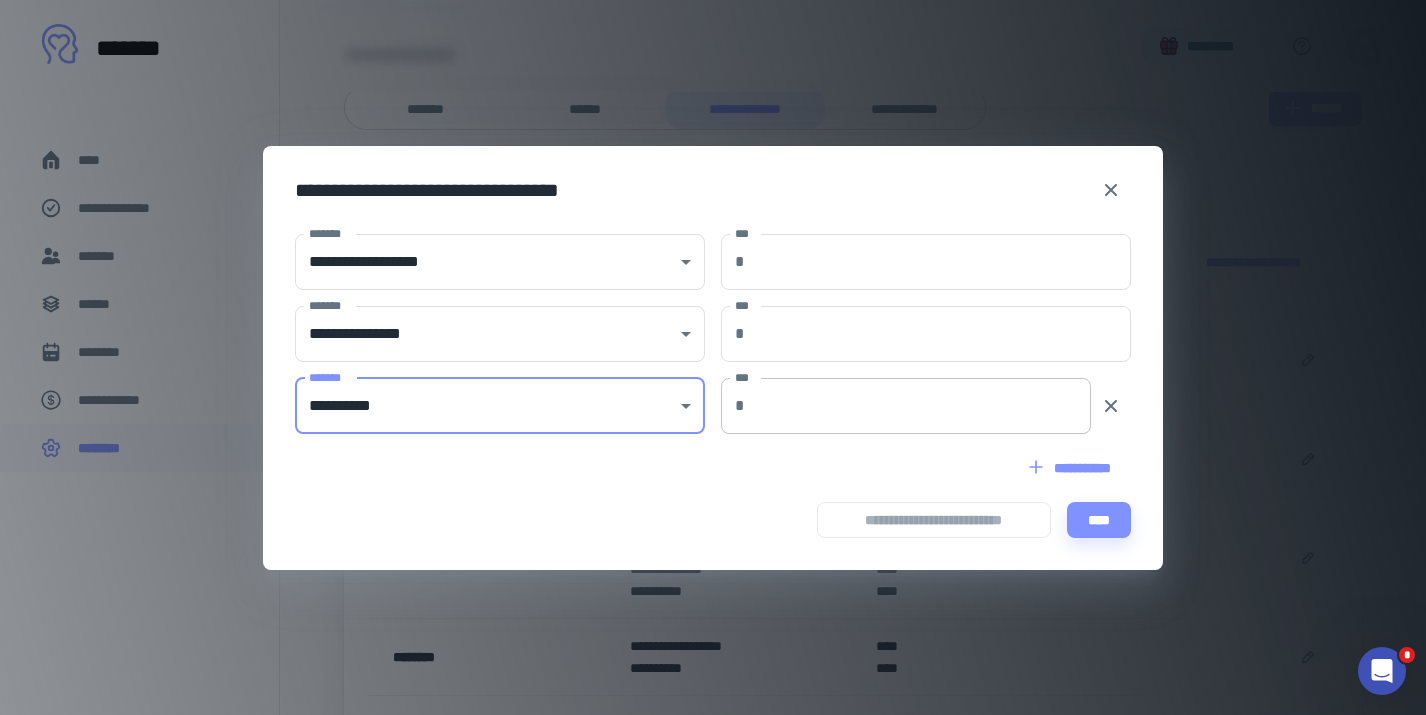 click on "***" at bounding box center [922, 406] 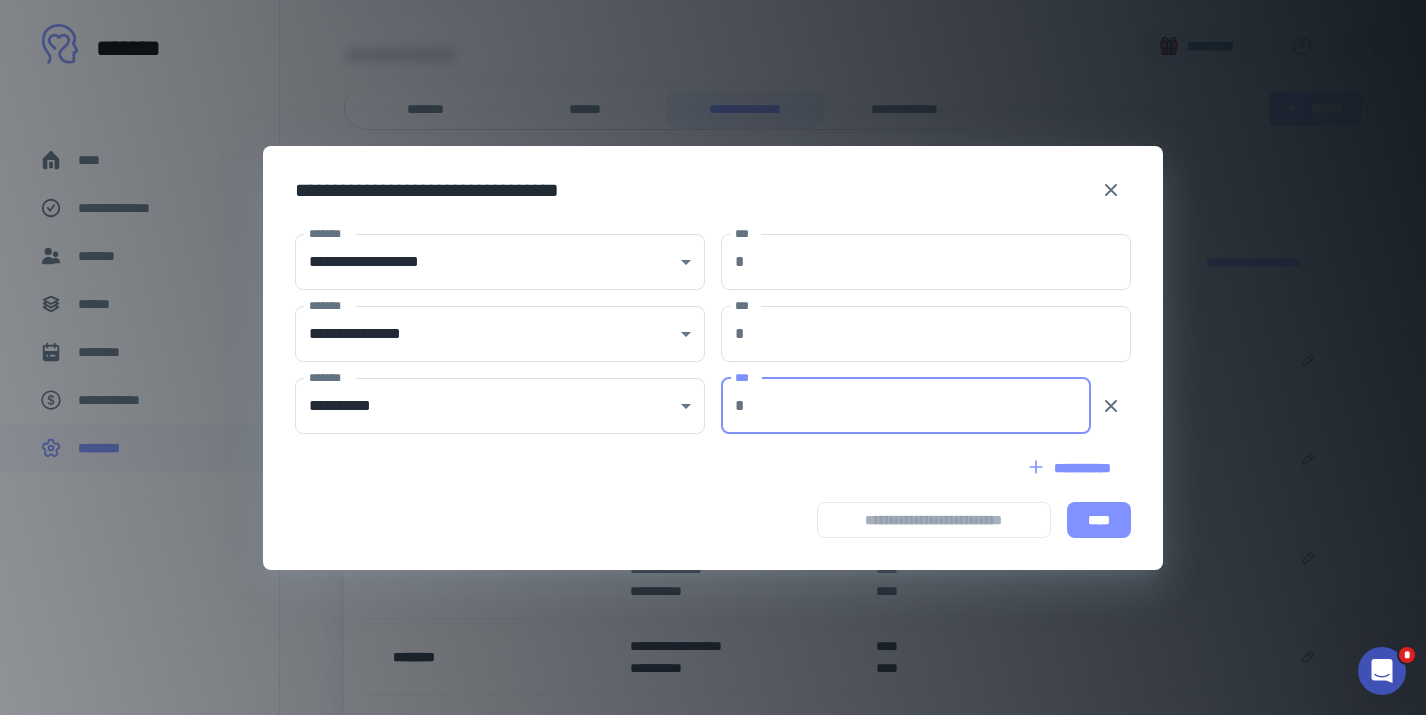 type on "***" 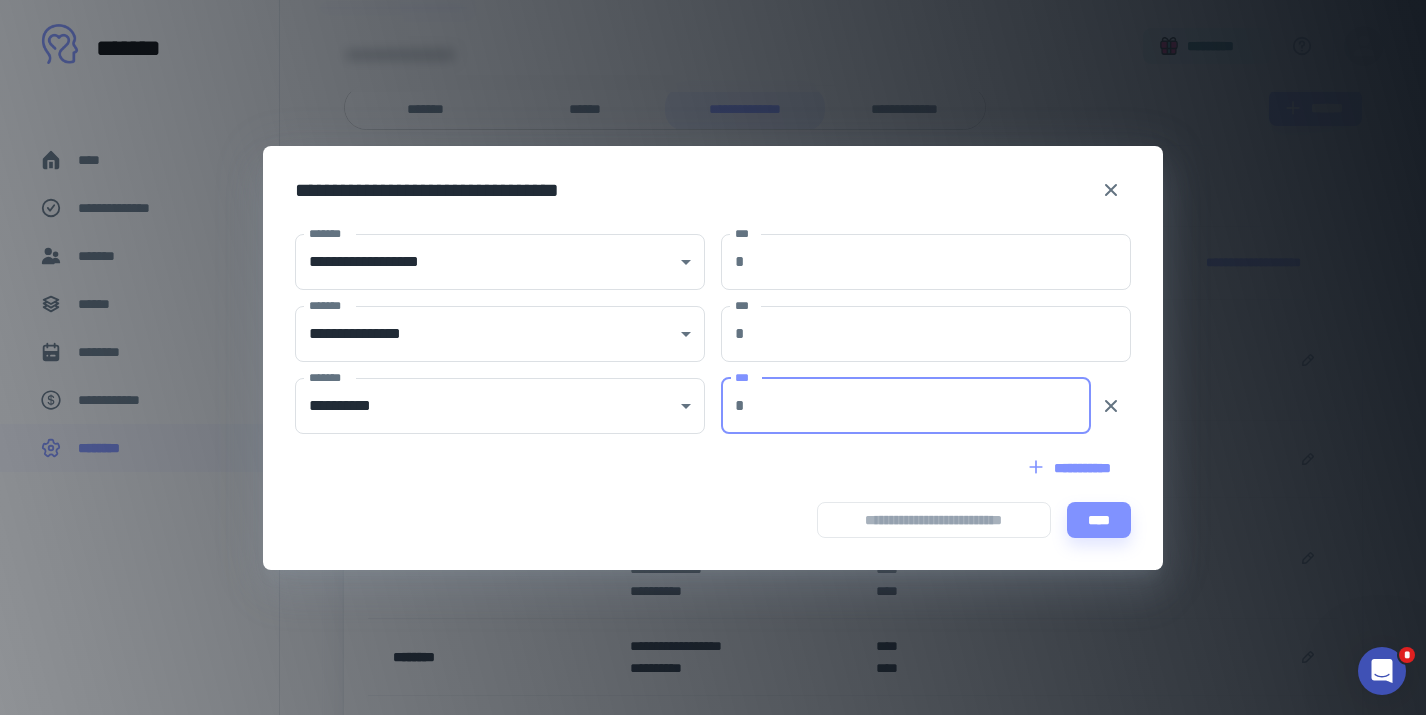 click on "****" at bounding box center (1099, 520) 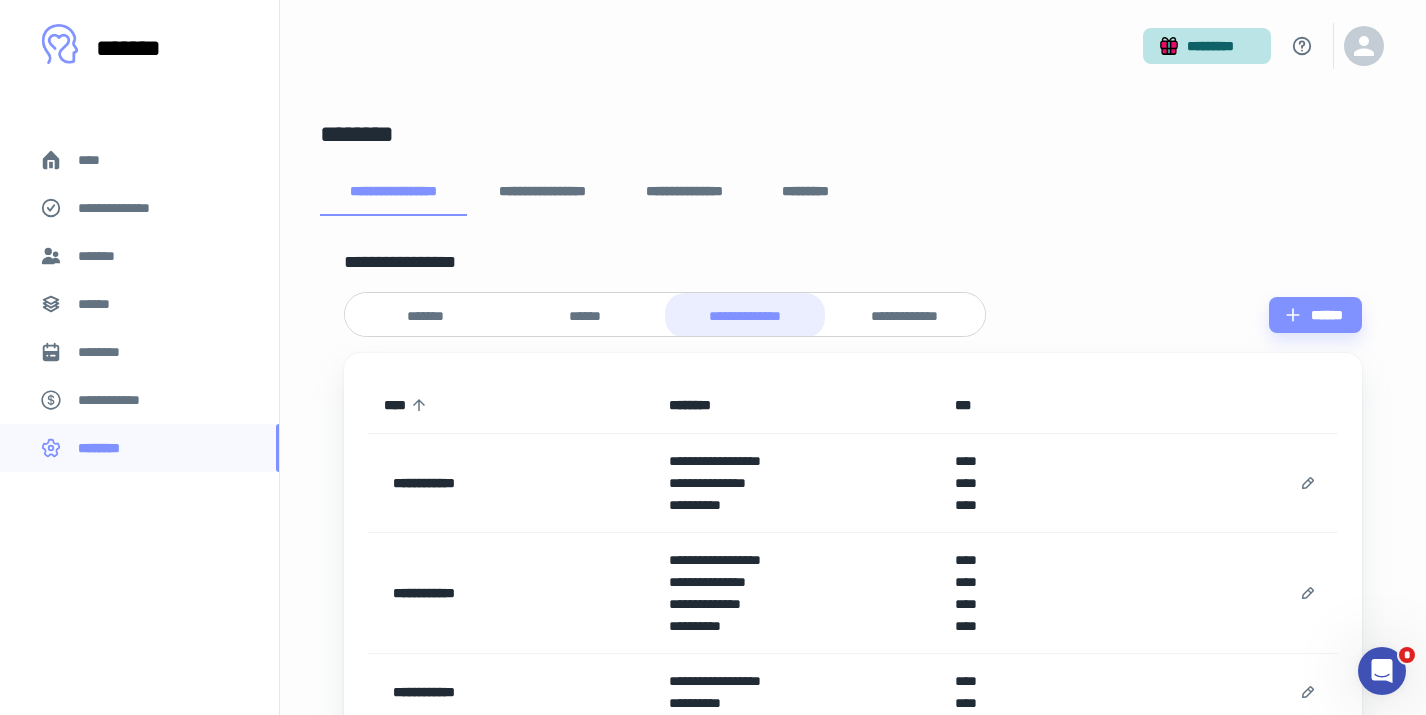 scroll, scrollTop: 0, scrollLeft: 0, axis: both 